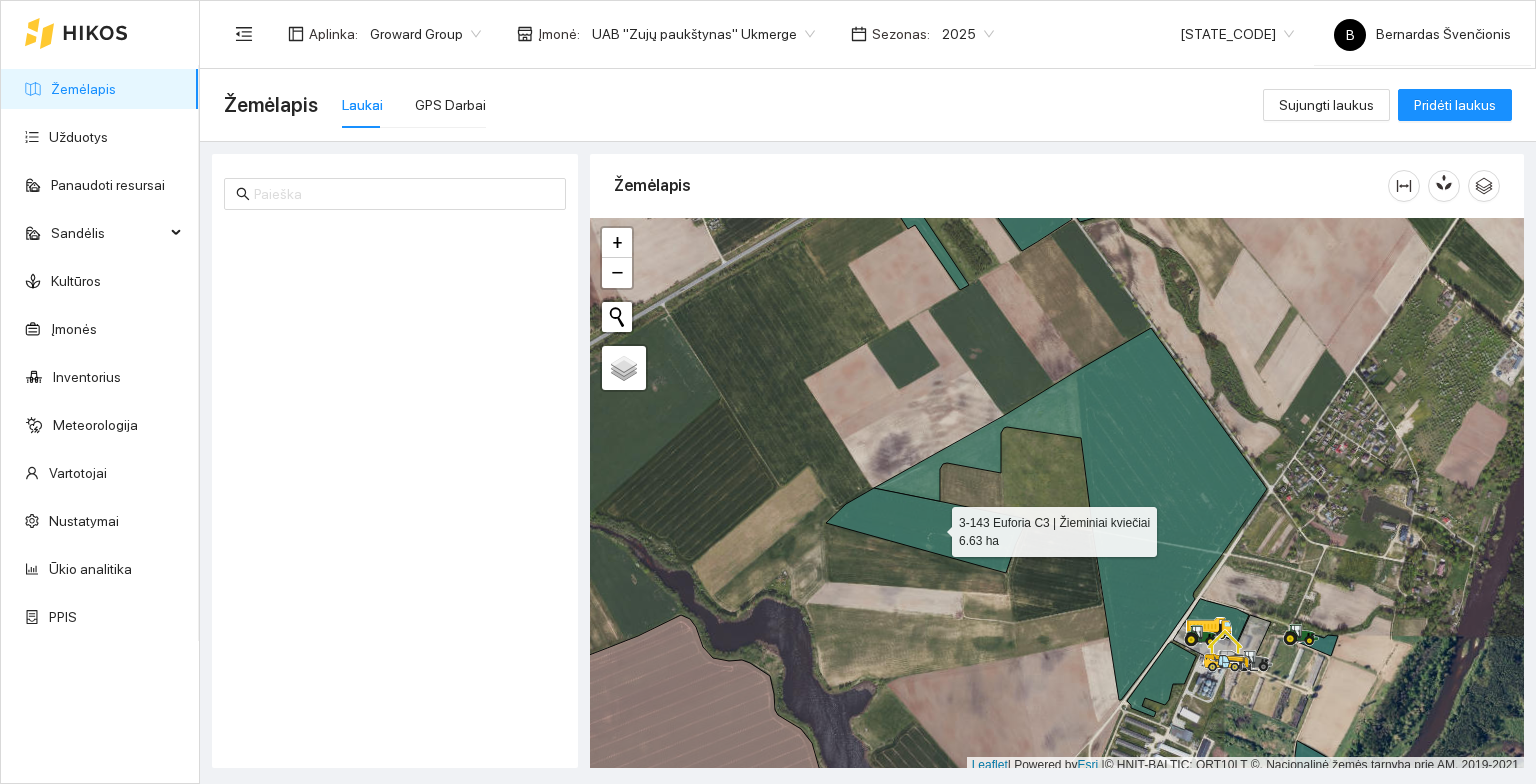 scroll, scrollTop: 0, scrollLeft: 0, axis: both 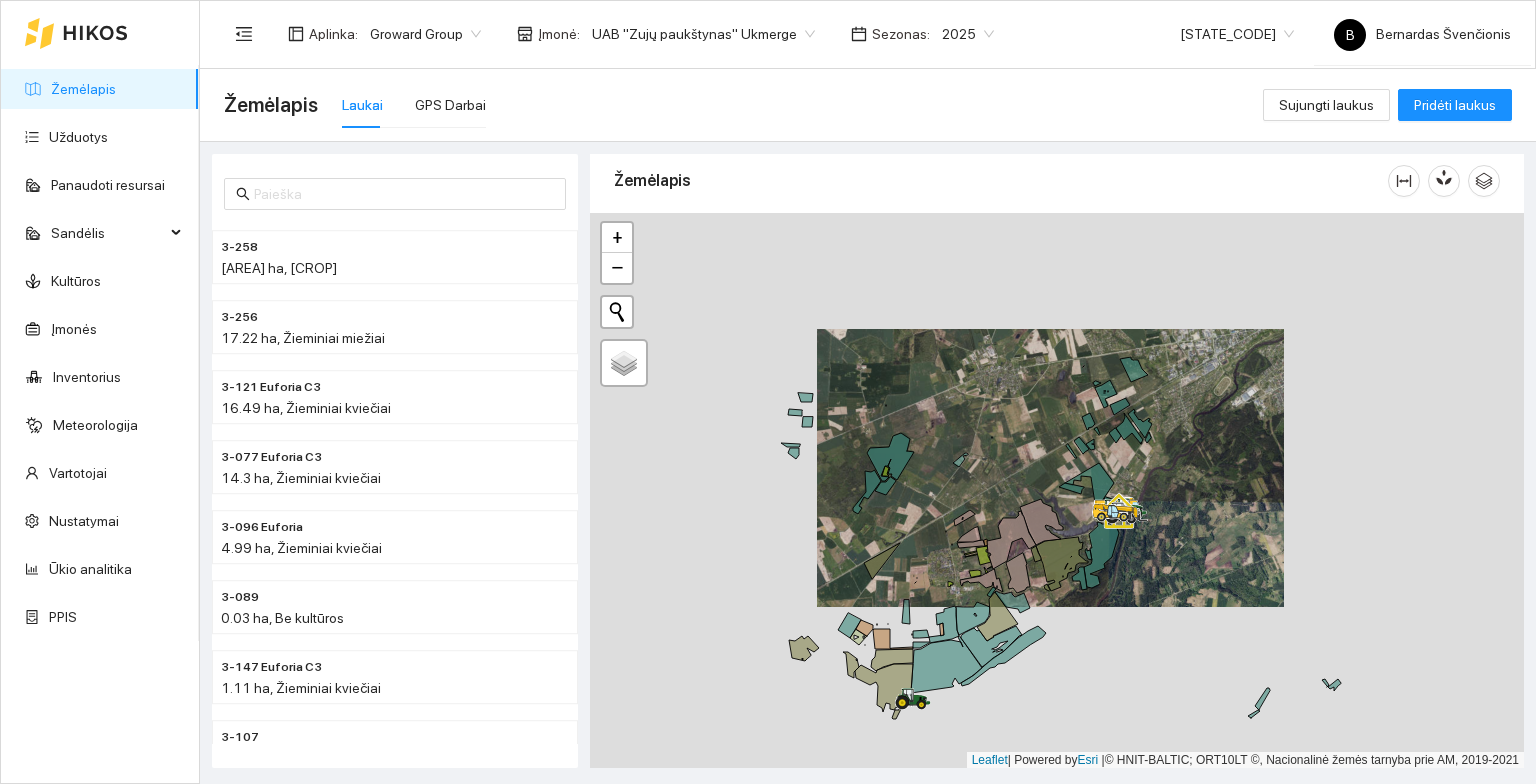 drag, startPoint x: 1016, startPoint y: 547, endPoint x: 983, endPoint y: 406, distance: 144.81023 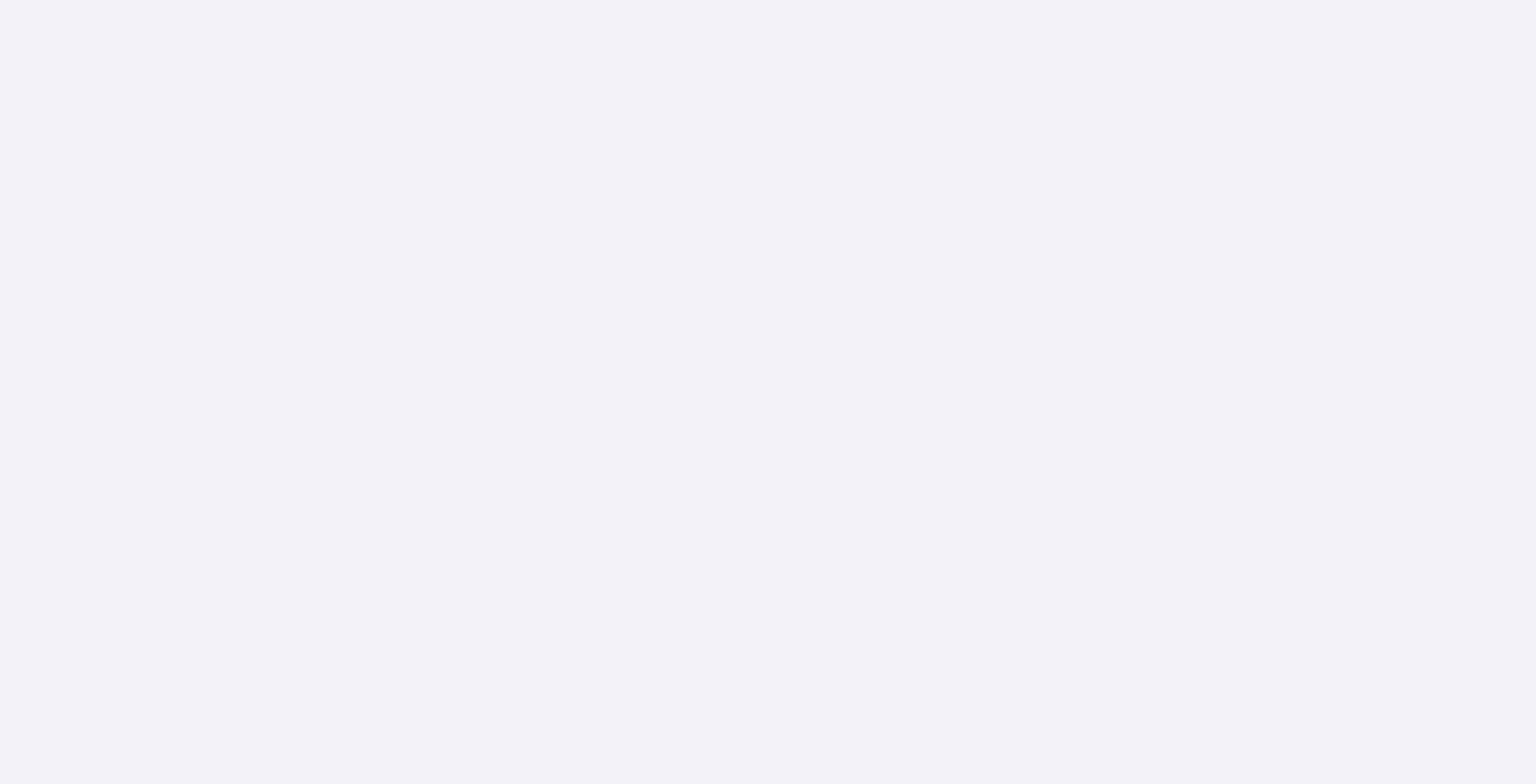 scroll, scrollTop: 0, scrollLeft: 0, axis: both 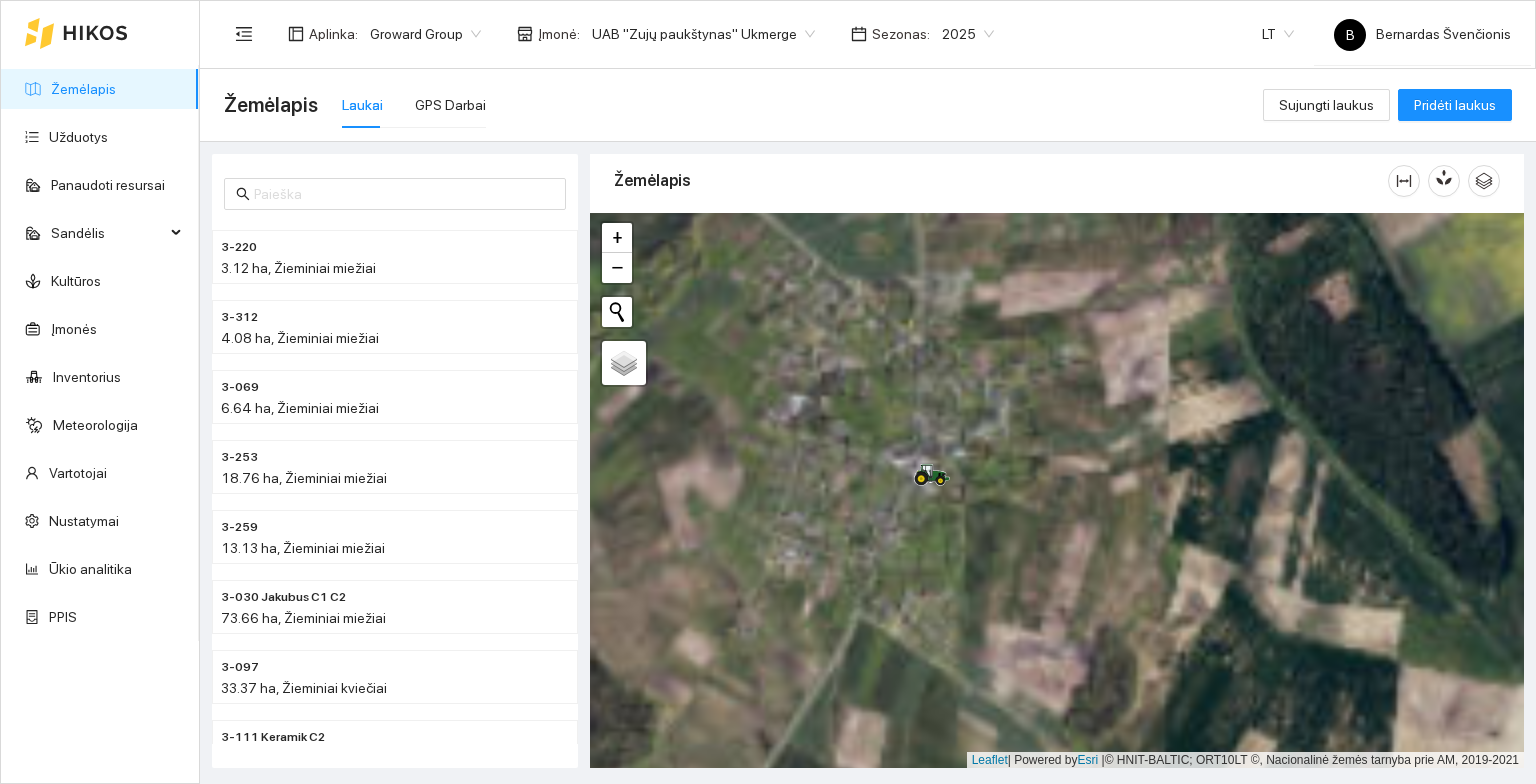 drag, startPoint x: 823, startPoint y: 612, endPoint x: 1019, endPoint y: 527, distance: 213.63754 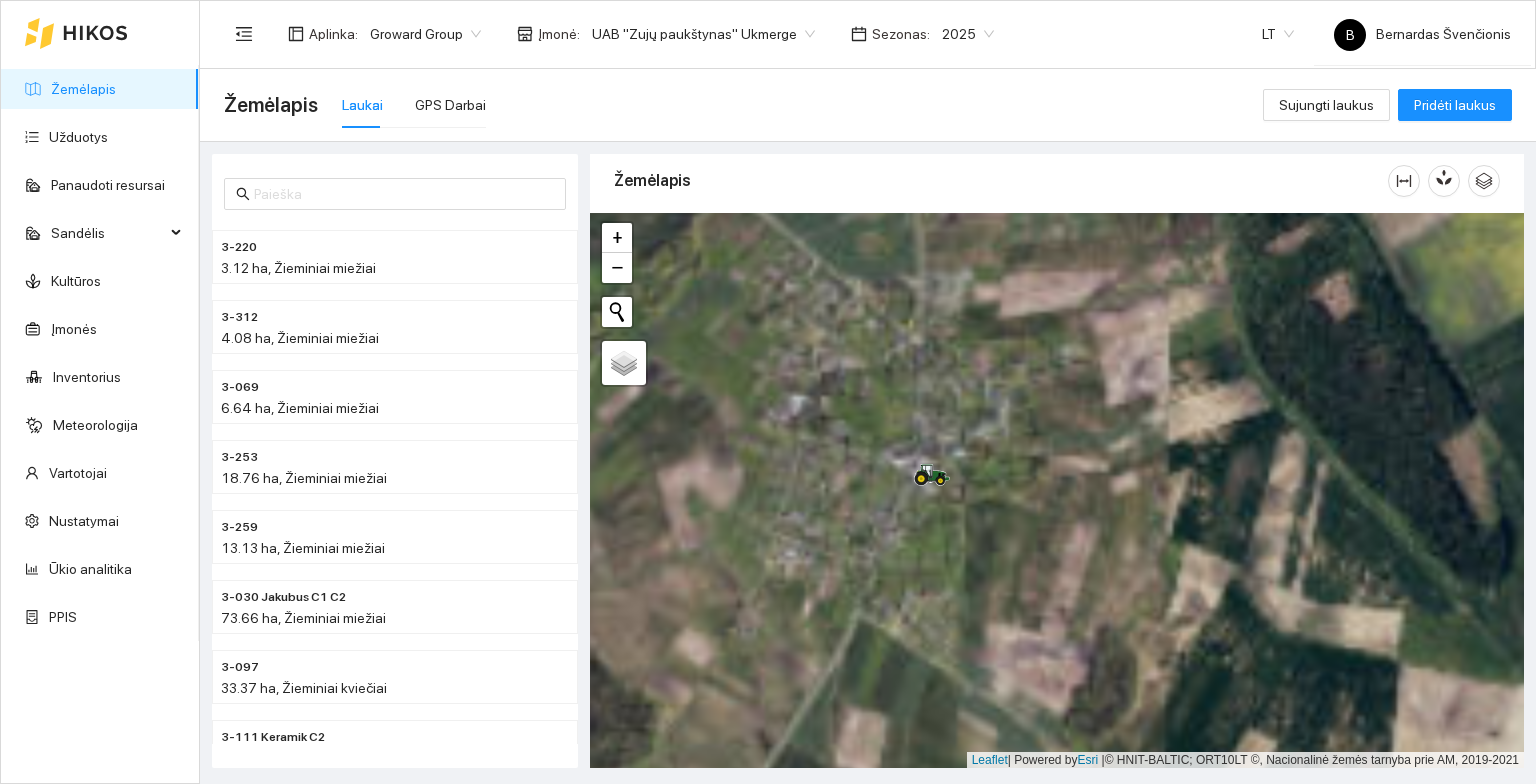 click at bounding box center (1057, 491) 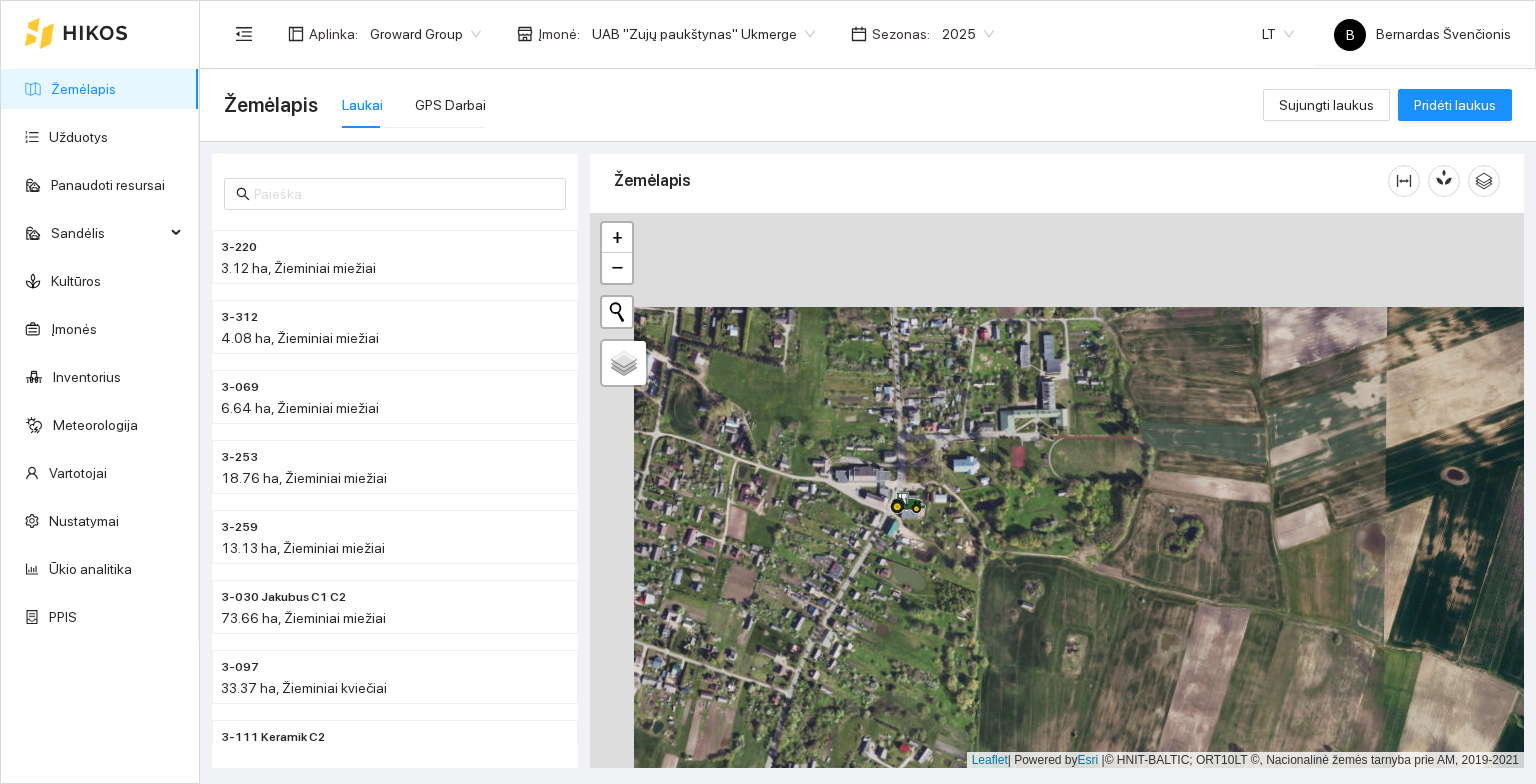 drag, startPoint x: 872, startPoint y: 478, endPoint x: 916, endPoint y: 572, distance: 103.788246 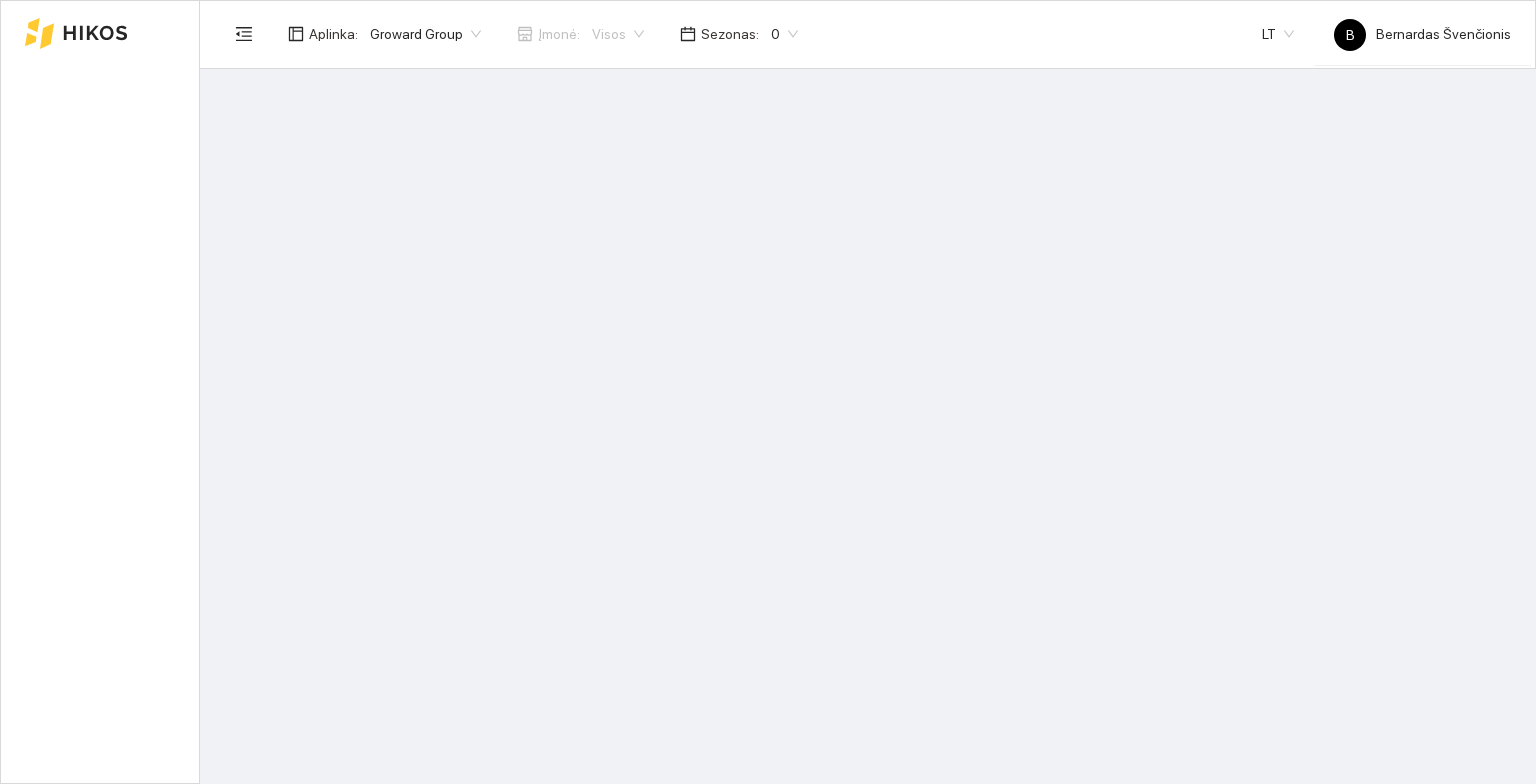 scroll, scrollTop: 0, scrollLeft: 0, axis: both 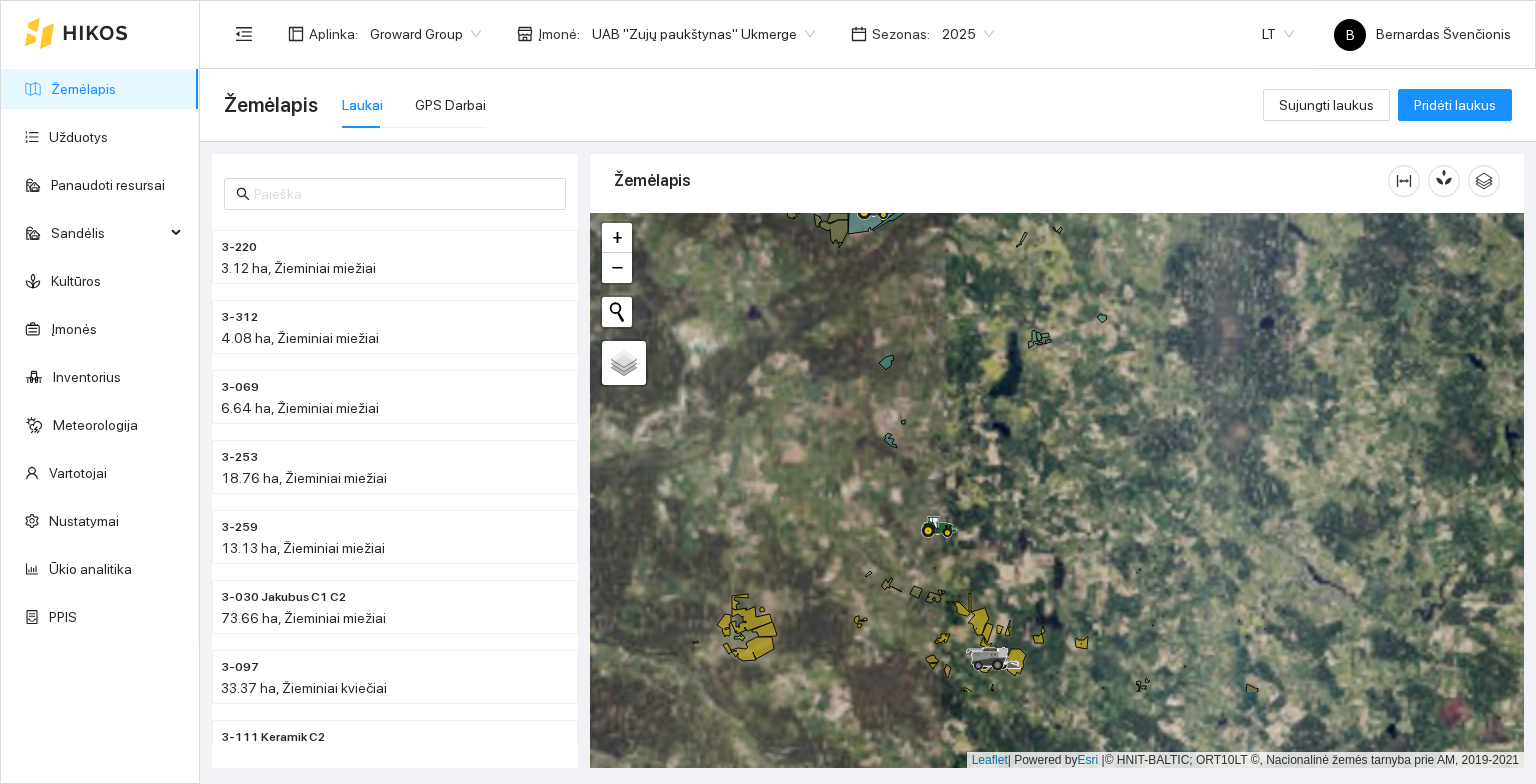 drag, startPoint x: 977, startPoint y: 487, endPoint x: 929, endPoint y: 372, distance: 124.61541 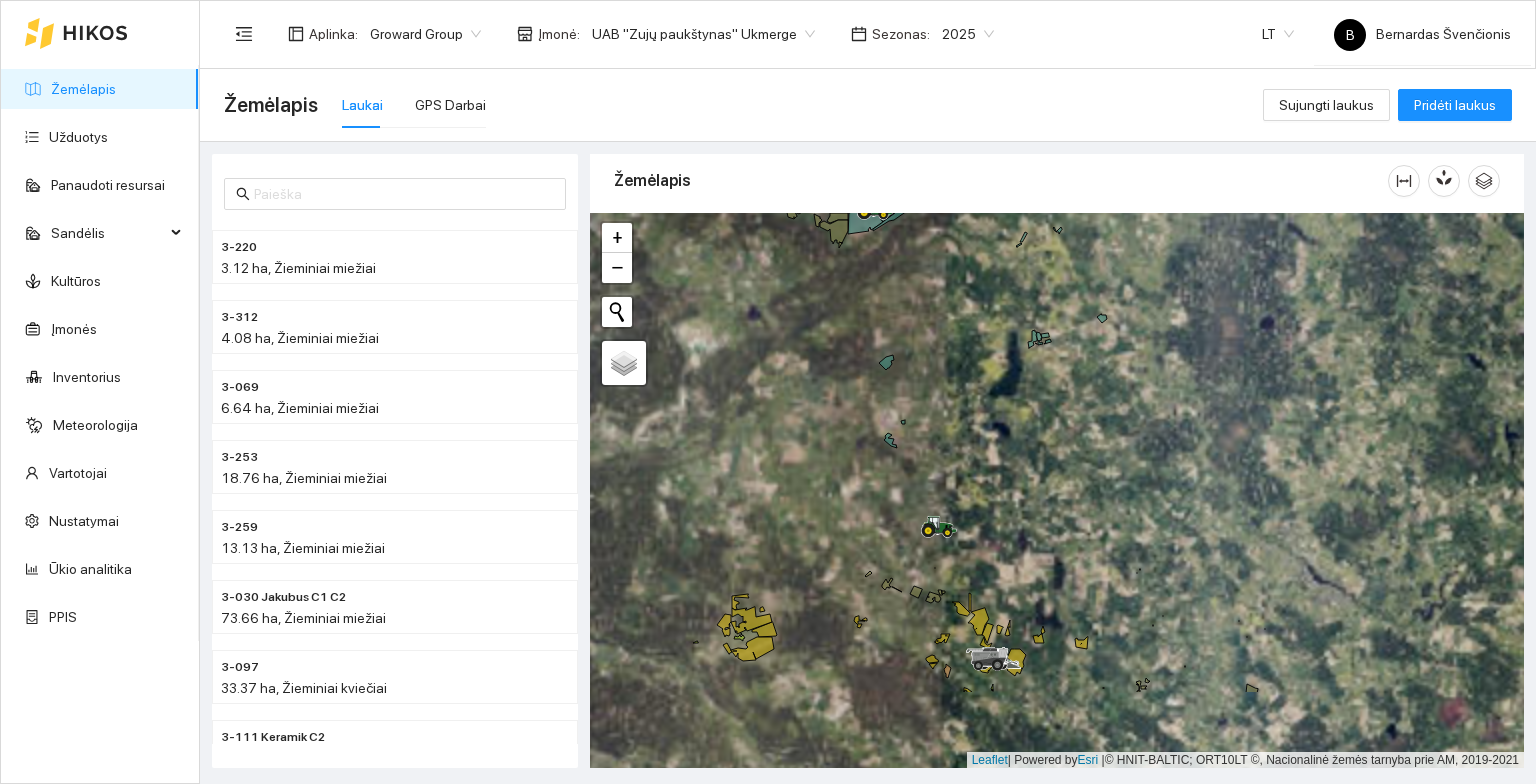 click at bounding box center [1057, 491] 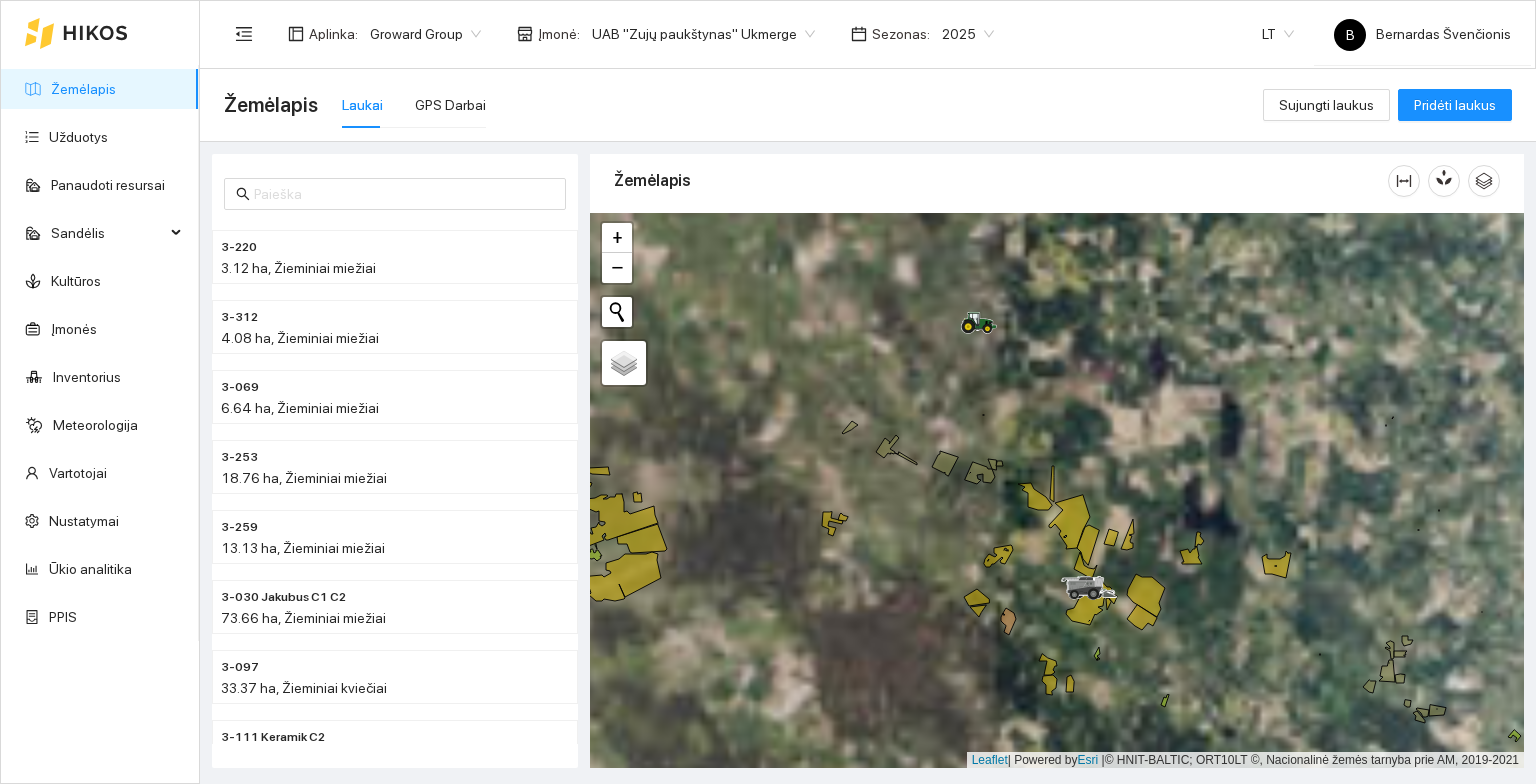 drag, startPoint x: 860, startPoint y: 523, endPoint x: 859, endPoint y: 533, distance: 10.049875 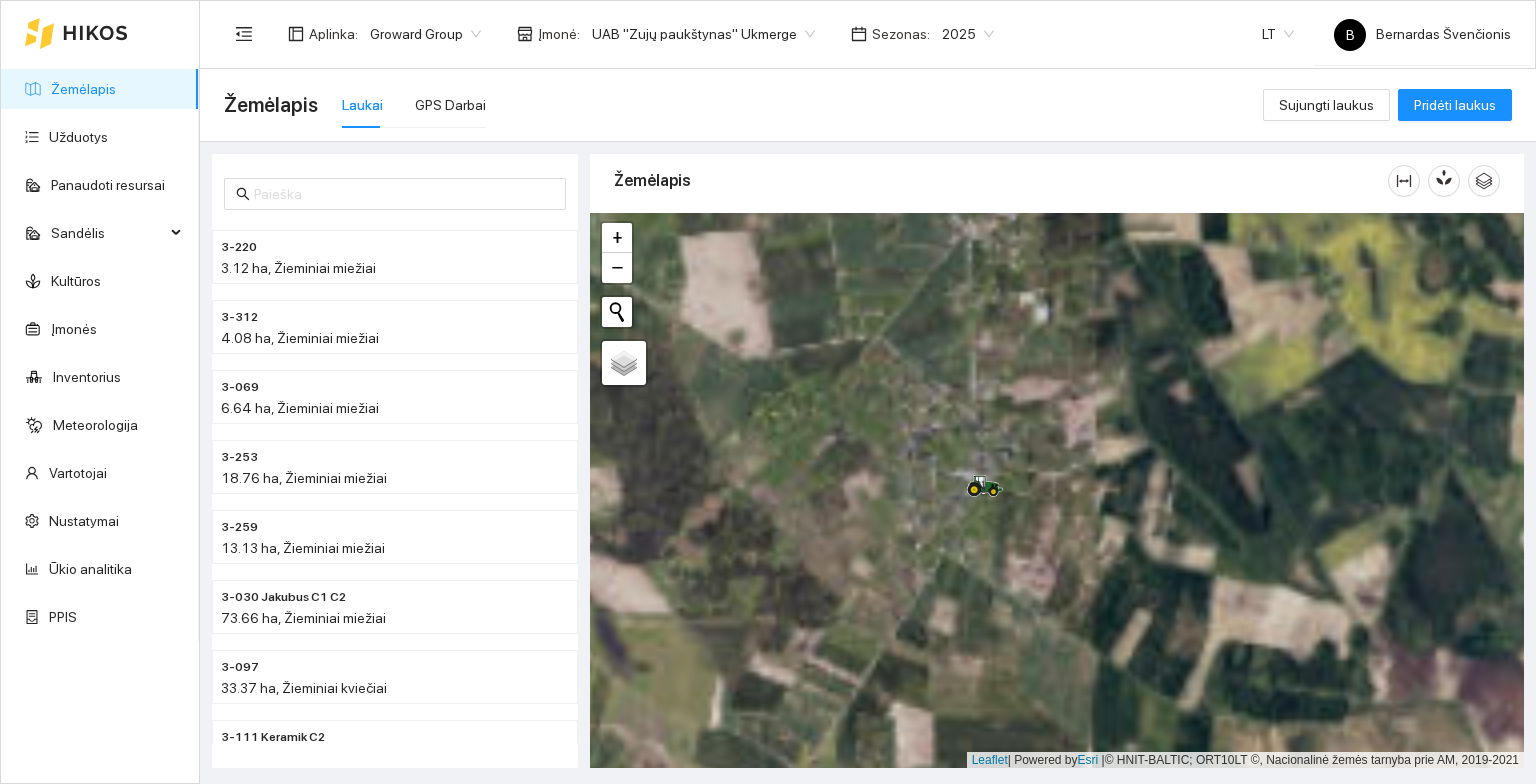 drag, startPoint x: 977, startPoint y: 411, endPoint x: 1019, endPoint y: 565, distance: 159.62456 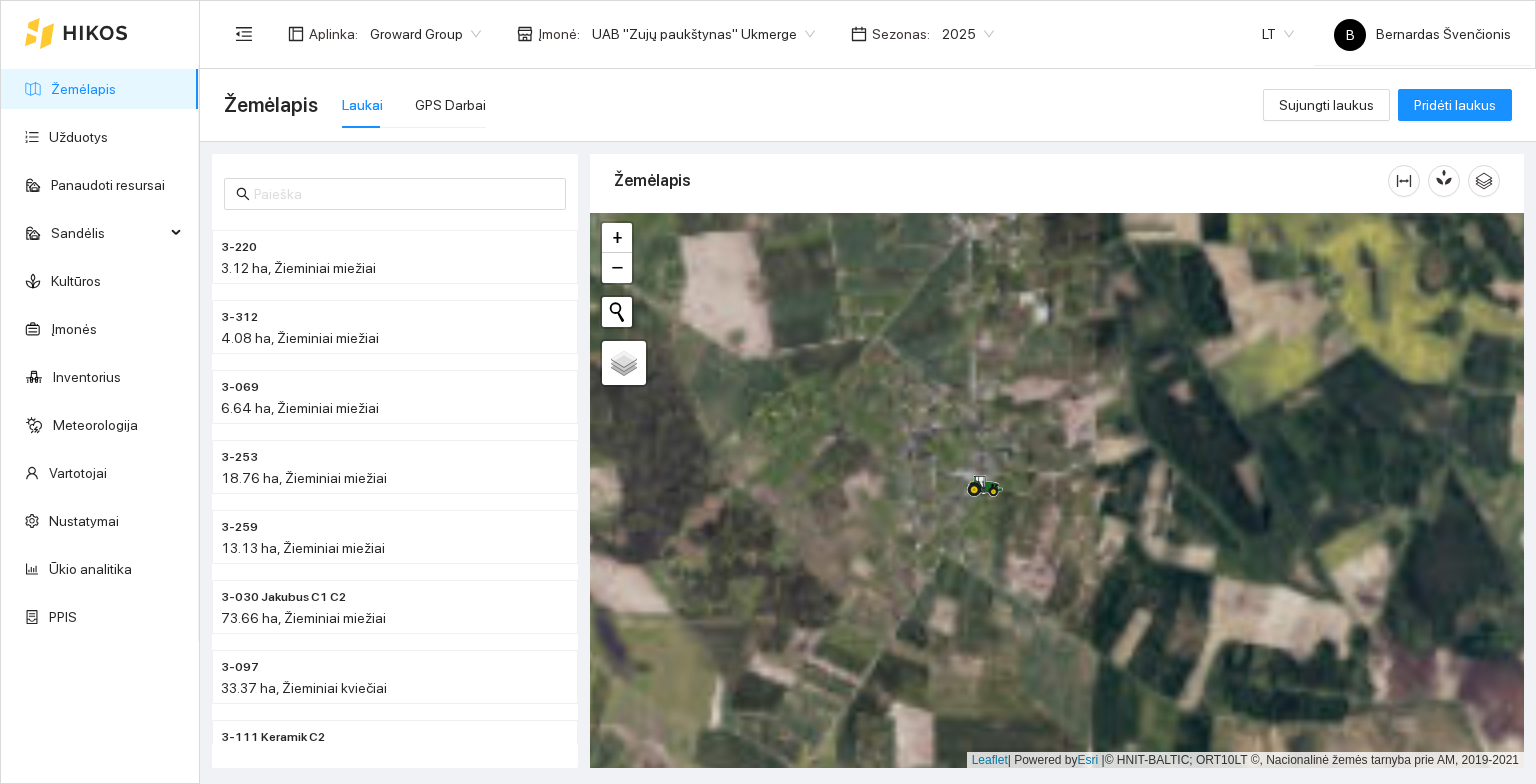 click at bounding box center [1057, 491] 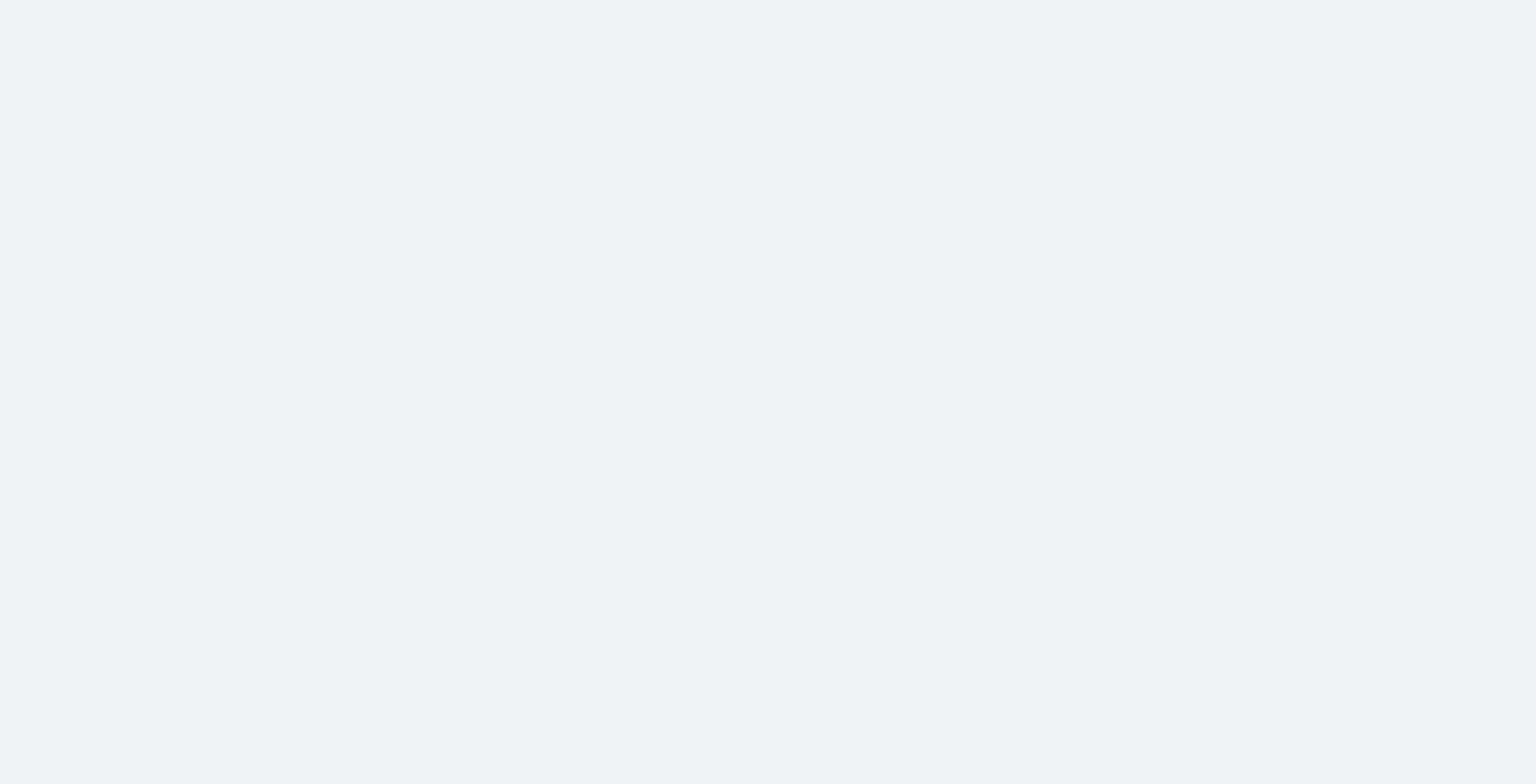 scroll, scrollTop: 0, scrollLeft: 0, axis: both 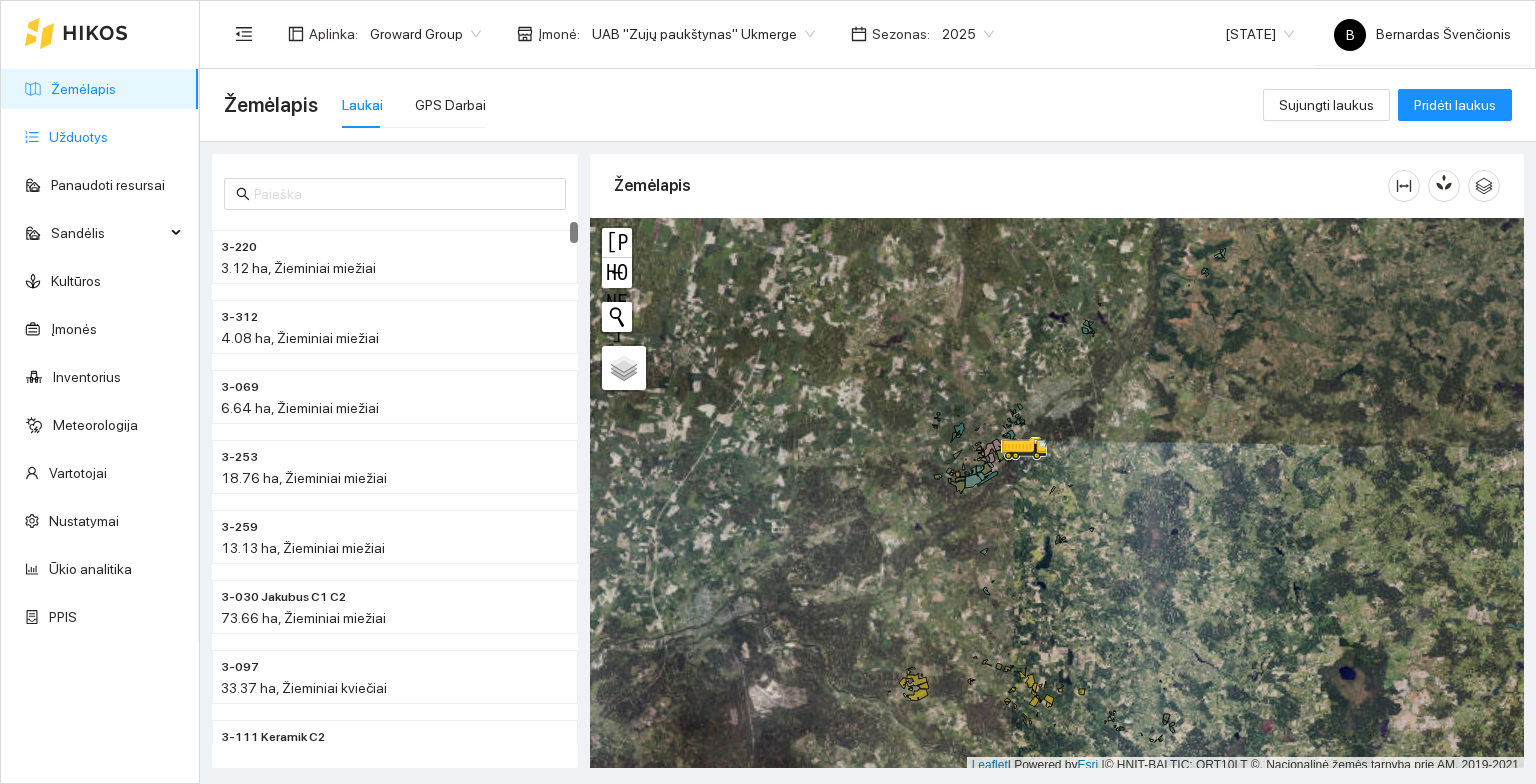 click on "Užduotys" at bounding box center (78, 137) 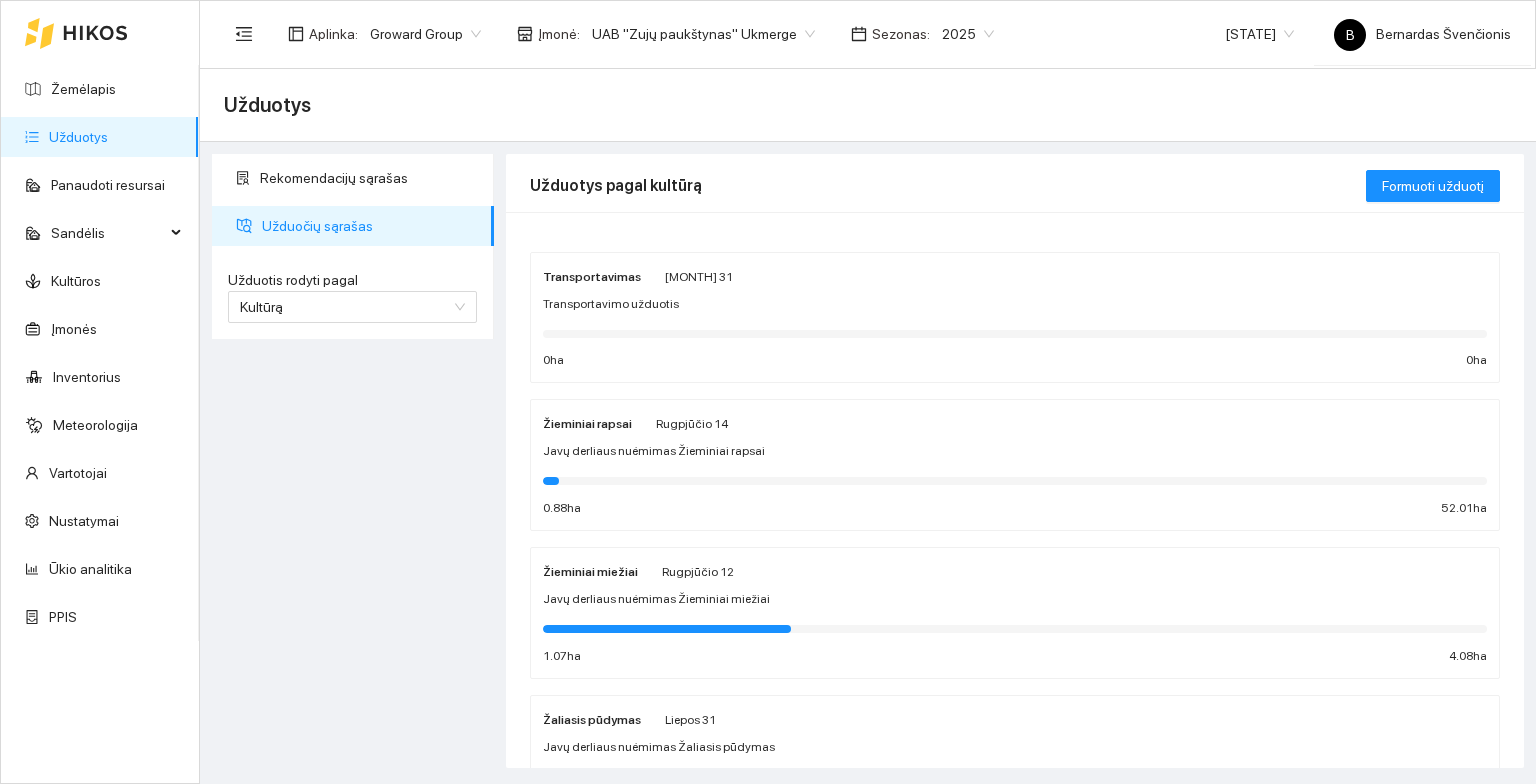 click on "Žieminiai rapsai [MONTH] 14 Javų derliaus nuėmimas Žieminiai rapsai 0.88 ha 52.01 ha" at bounding box center (1015, 465) 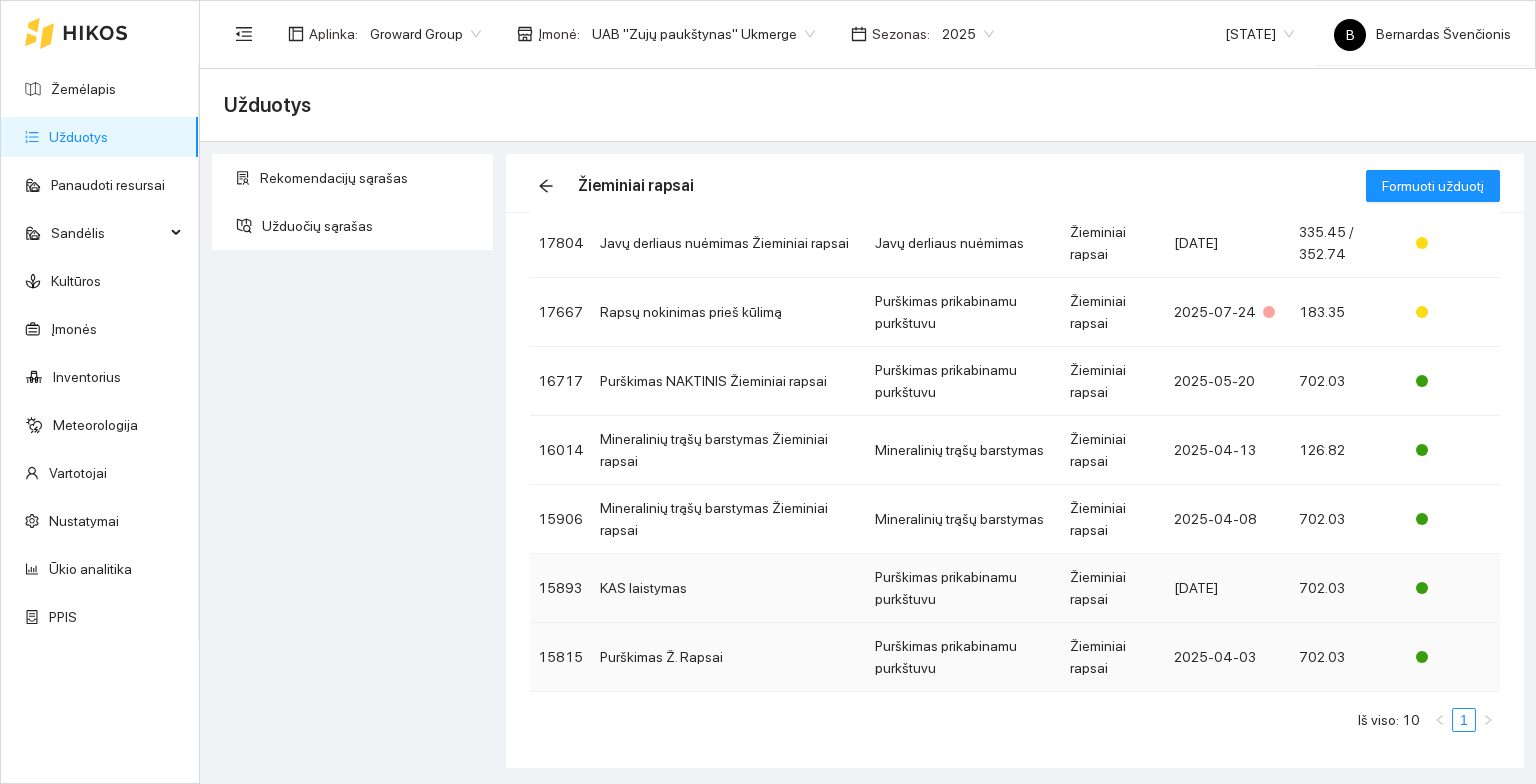 scroll, scrollTop: 0, scrollLeft: 0, axis: both 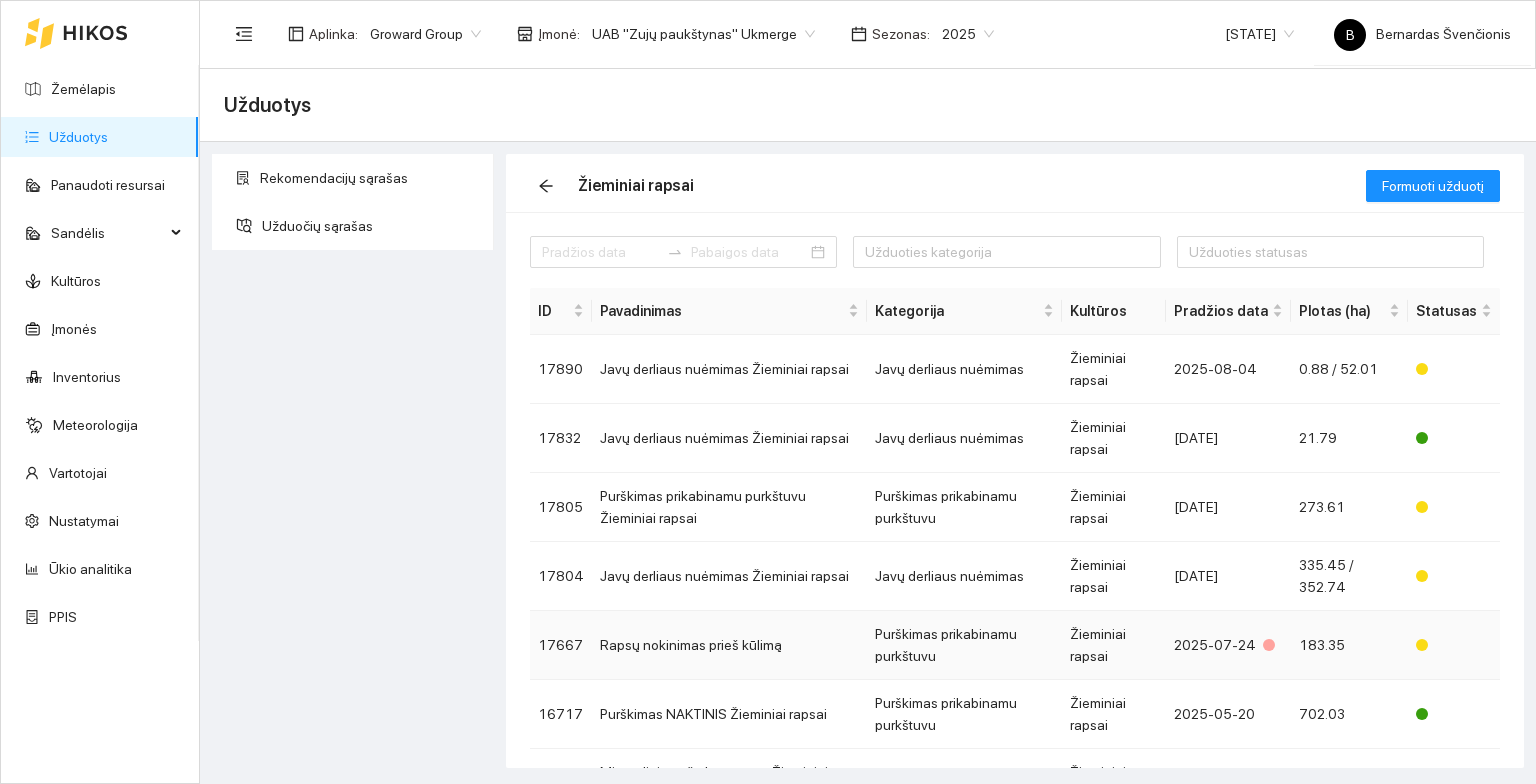 click on "Rapsų nokinimas prieš kūlimą" at bounding box center [729, 645] 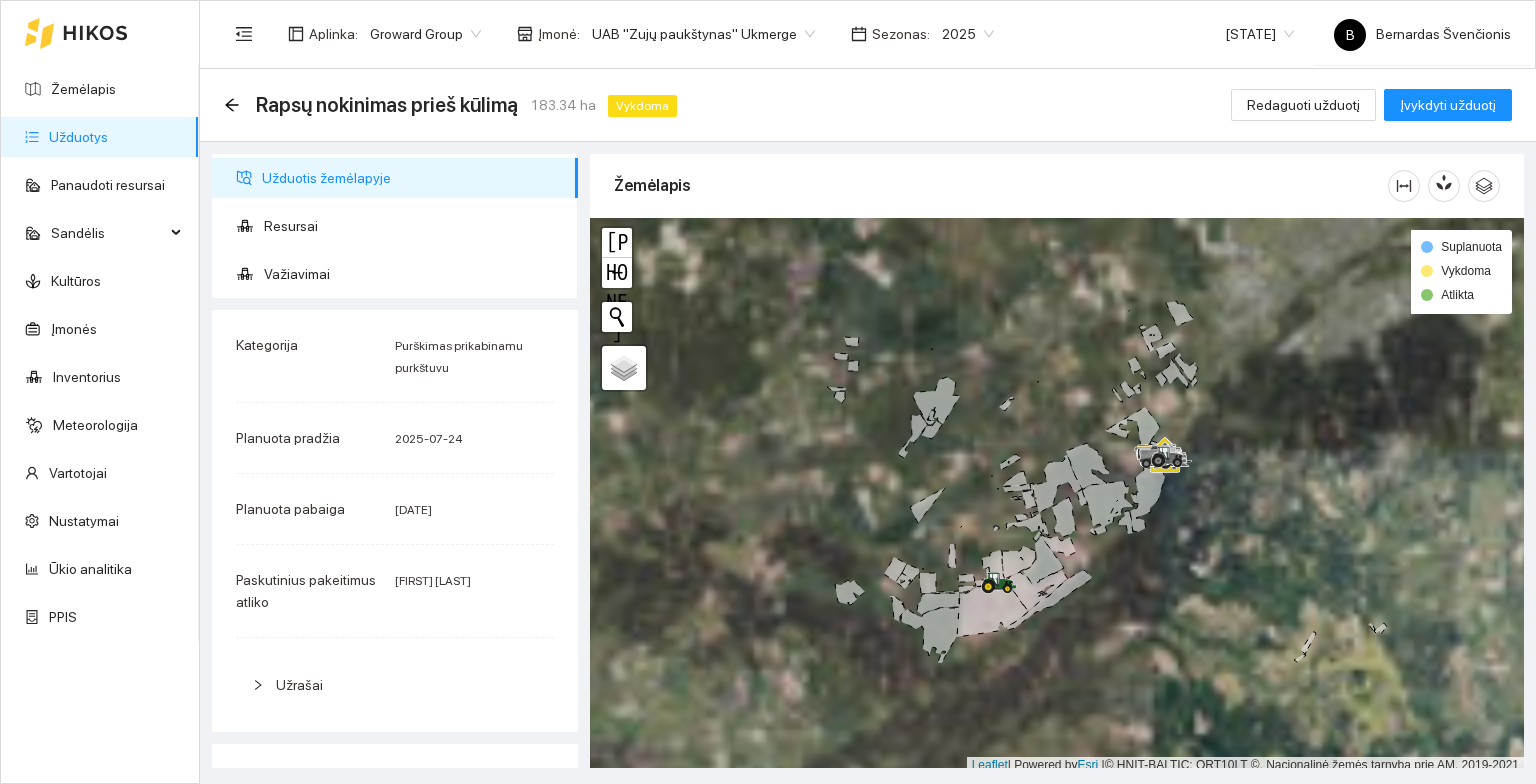 scroll, scrollTop: 5, scrollLeft: 0, axis: vertical 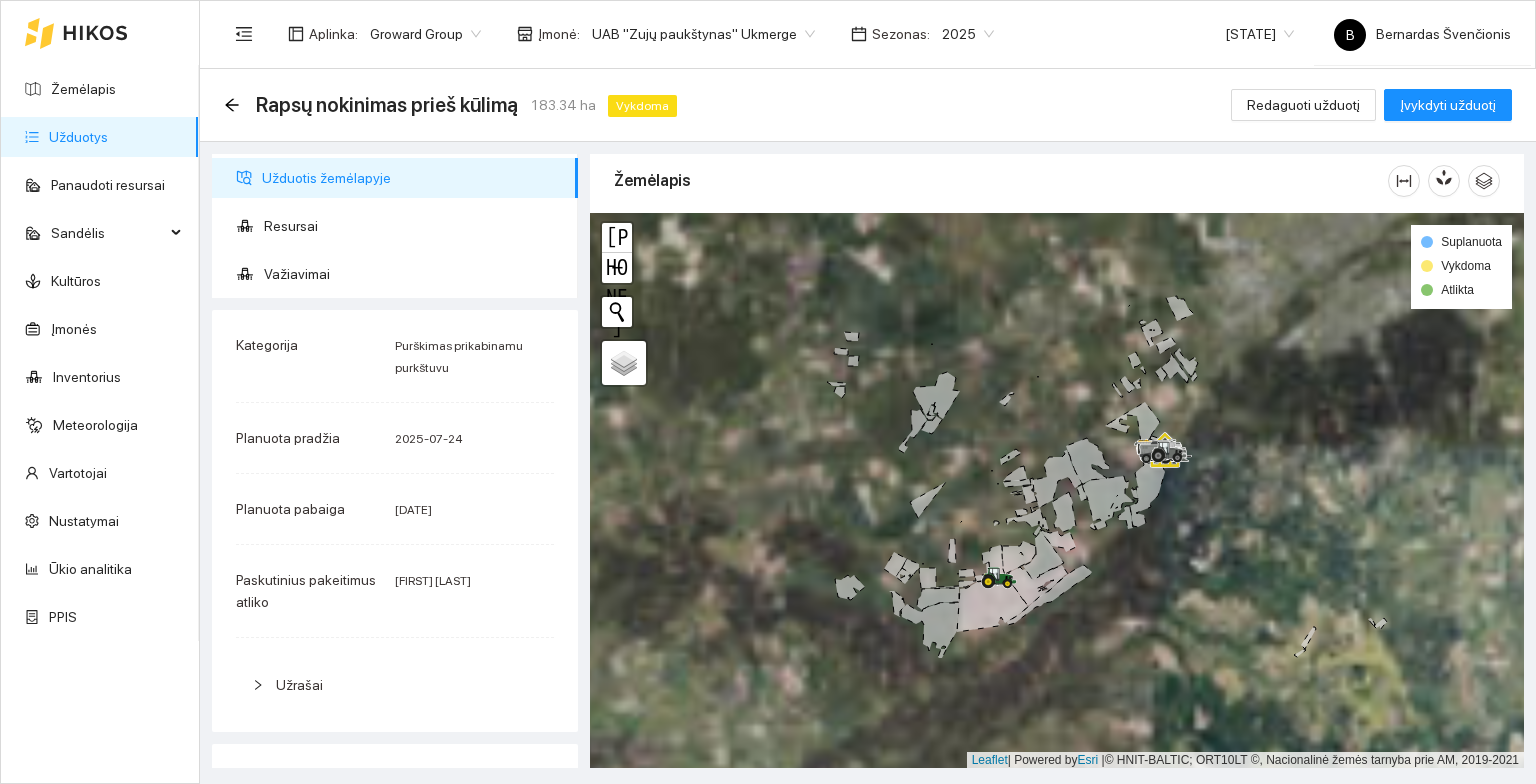 drag, startPoint x: 859, startPoint y: 445, endPoint x: 716, endPoint y: 557, distance: 181.63976 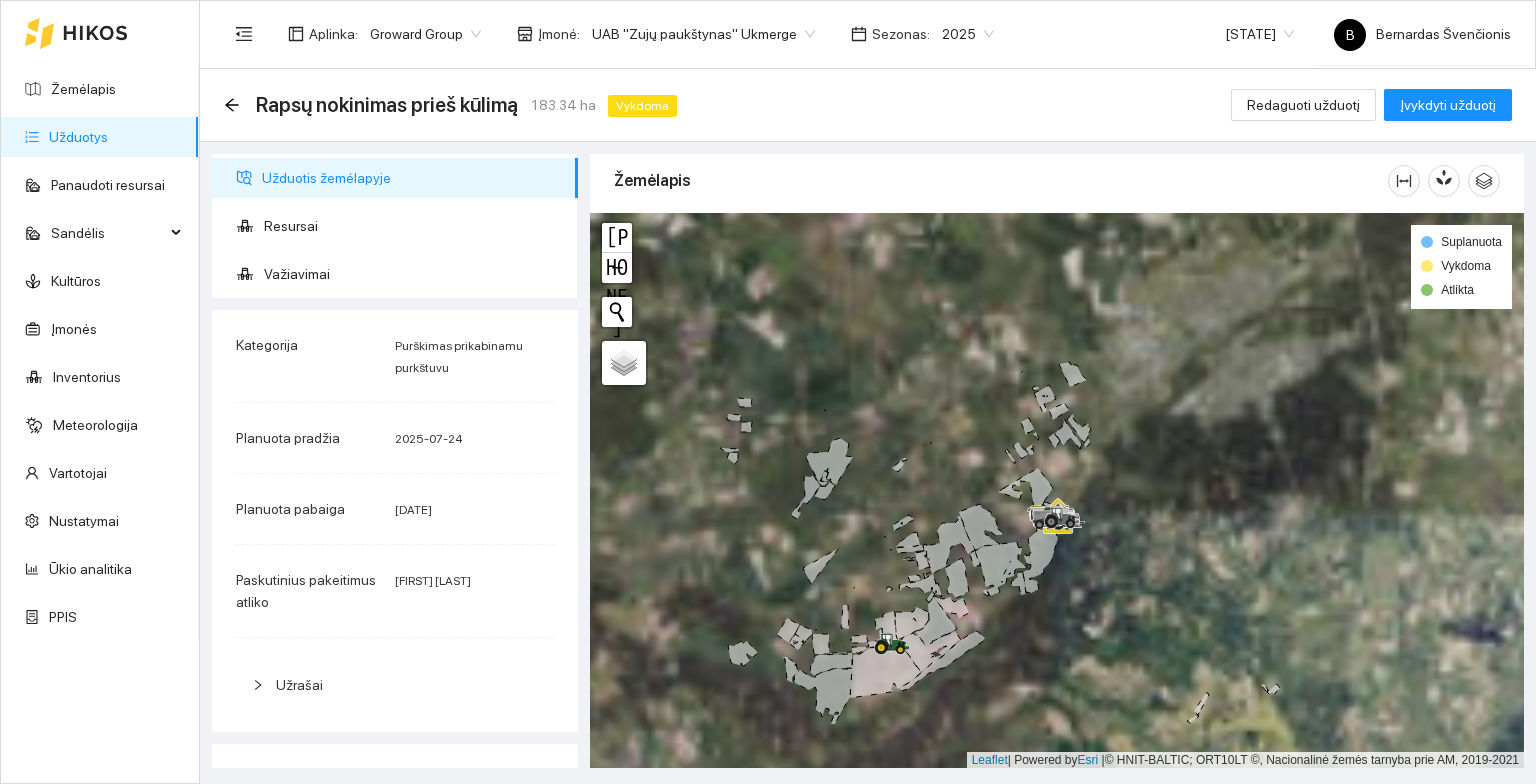 drag, startPoint x: 926, startPoint y: 417, endPoint x: 1016, endPoint y: 316, distance: 135.28119 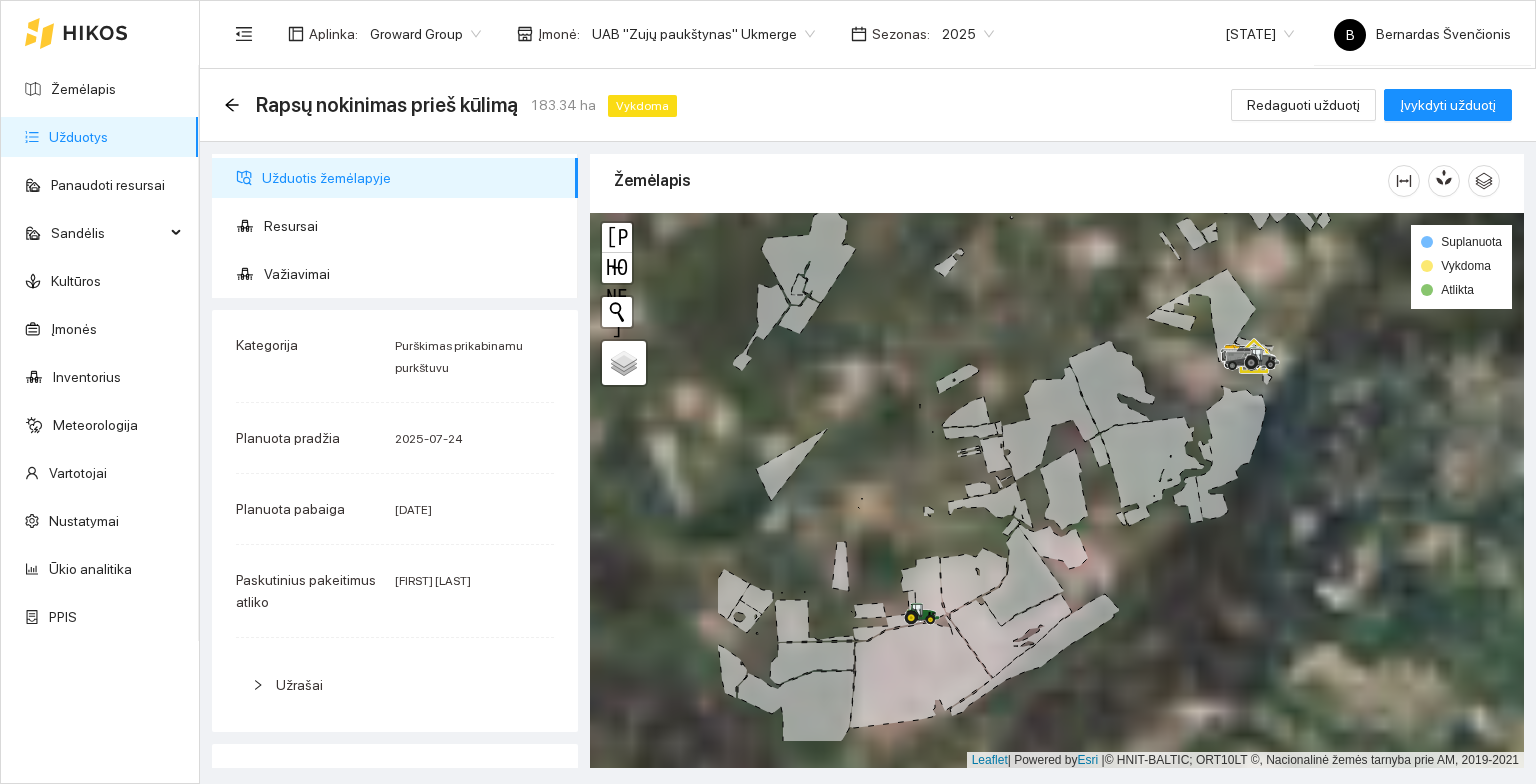 drag, startPoint x: 1352, startPoint y: 371, endPoint x: 1328, endPoint y: 379, distance: 25.298222 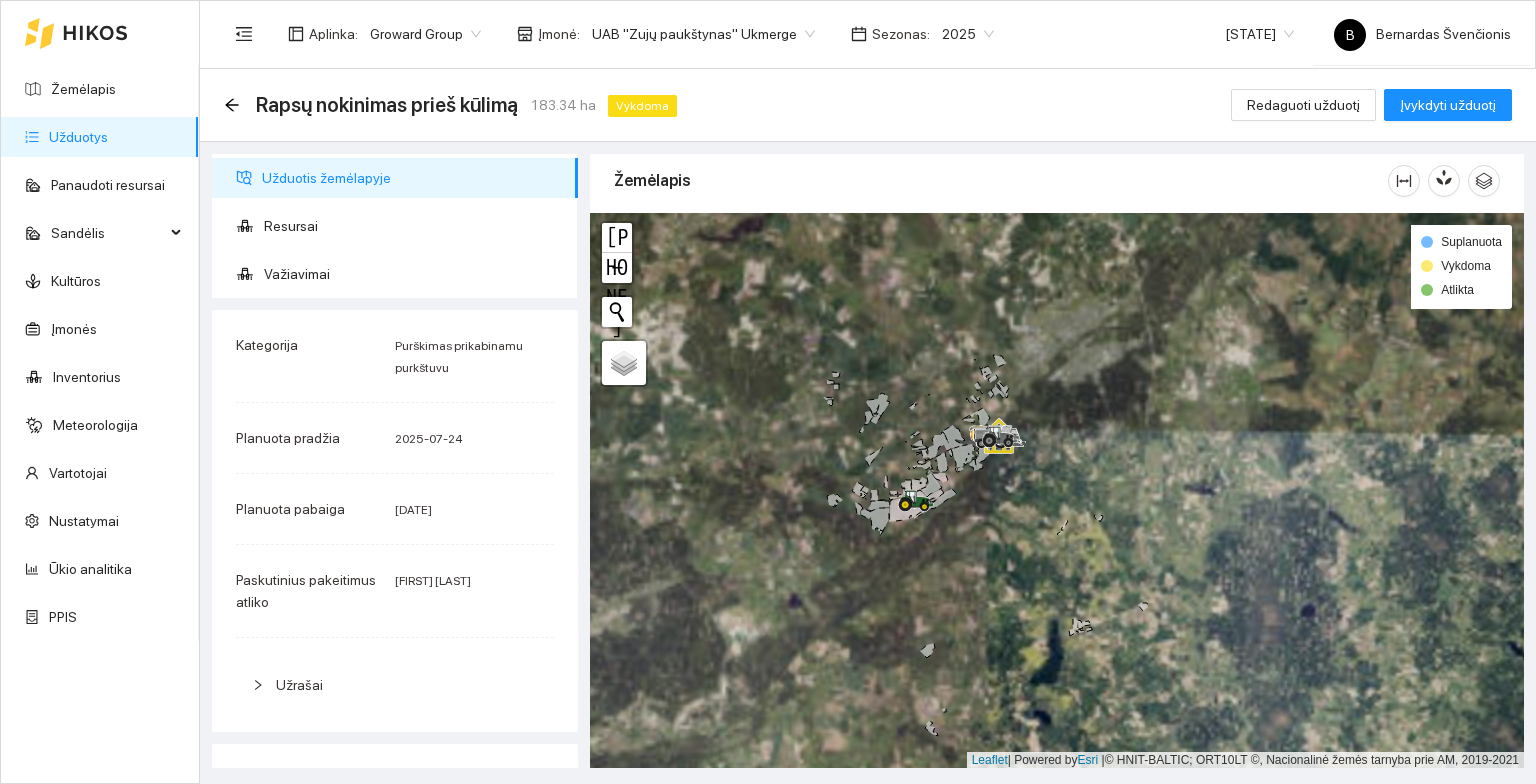 drag, startPoint x: 777, startPoint y: 412, endPoint x: 793, endPoint y: 520, distance: 109.17875 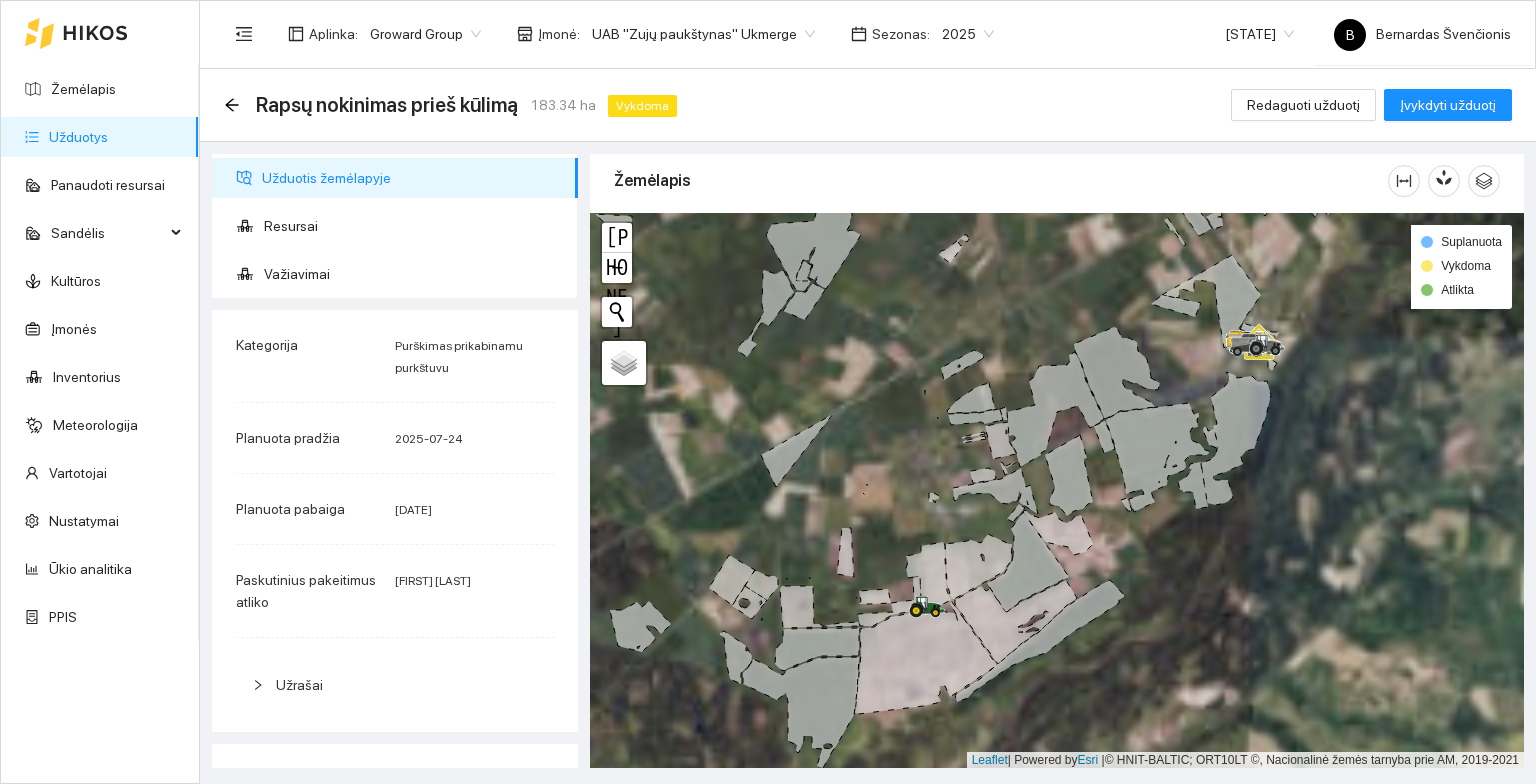 drag, startPoint x: 885, startPoint y: 470, endPoint x: 877, endPoint y: 285, distance: 185.1729 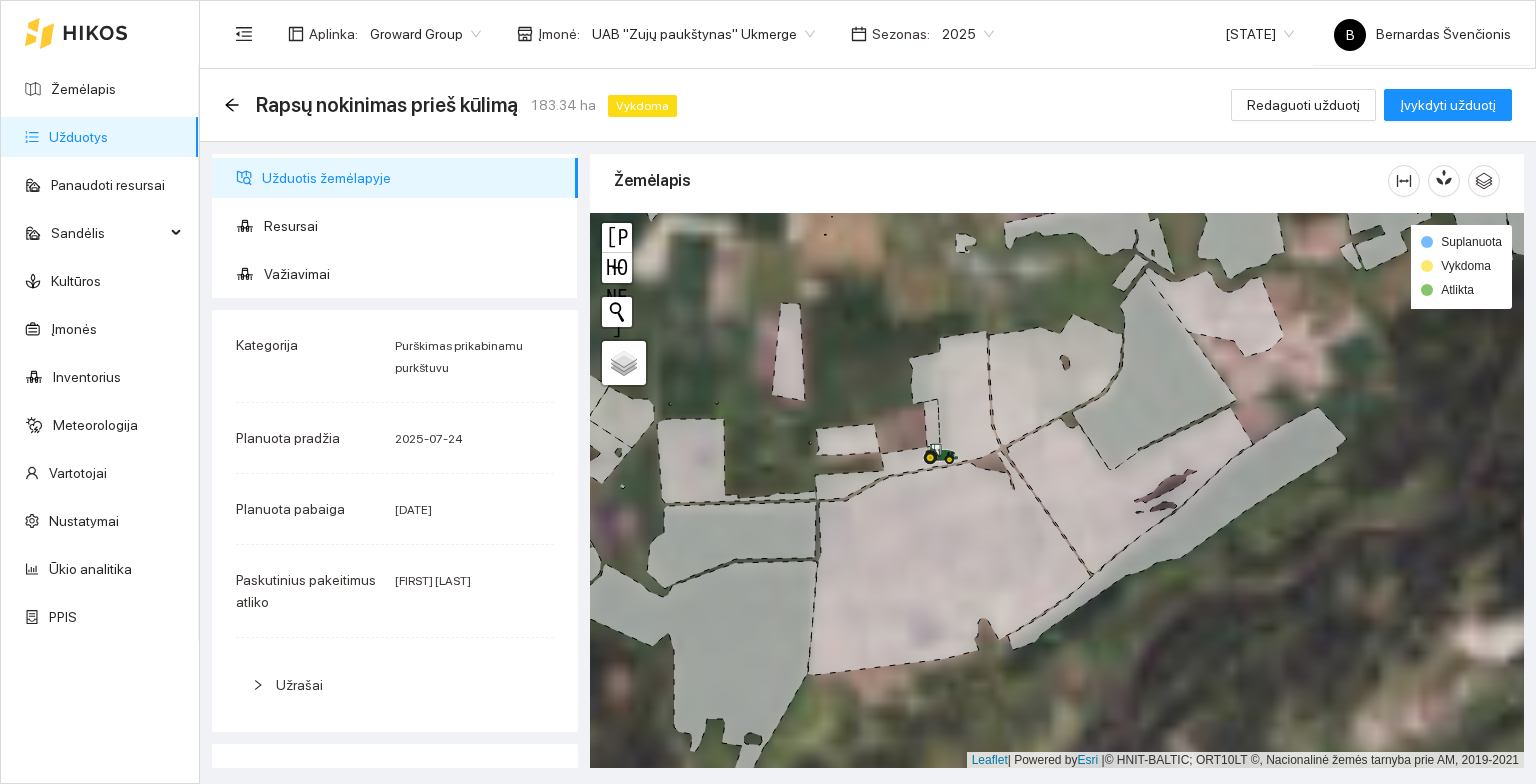 drag, startPoint x: 888, startPoint y: 327, endPoint x: 897, endPoint y: 272, distance: 55.7315 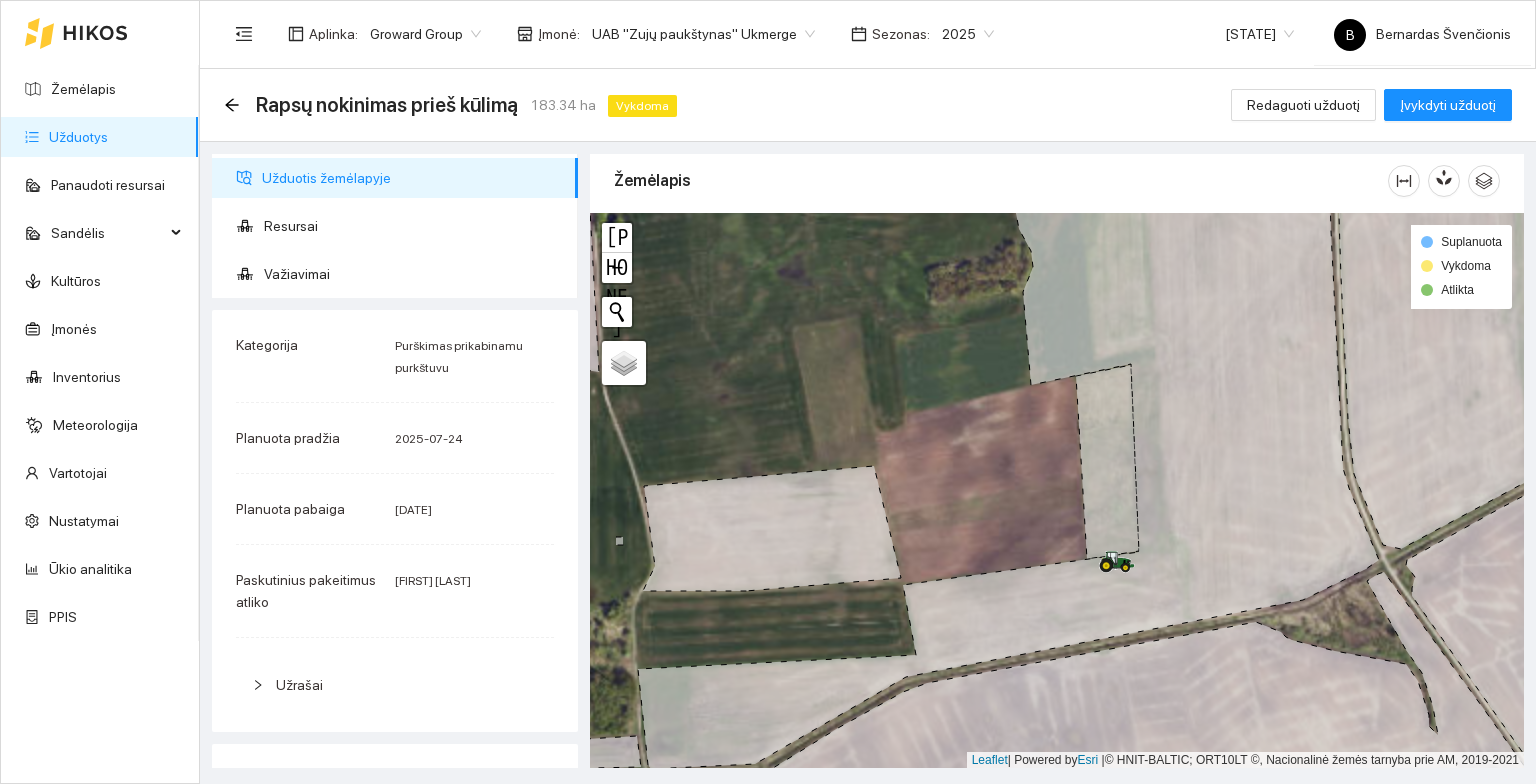 drag, startPoint x: 937, startPoint y: 372, endPoint x: 908, endPoint y: 248, distance: 127.345985 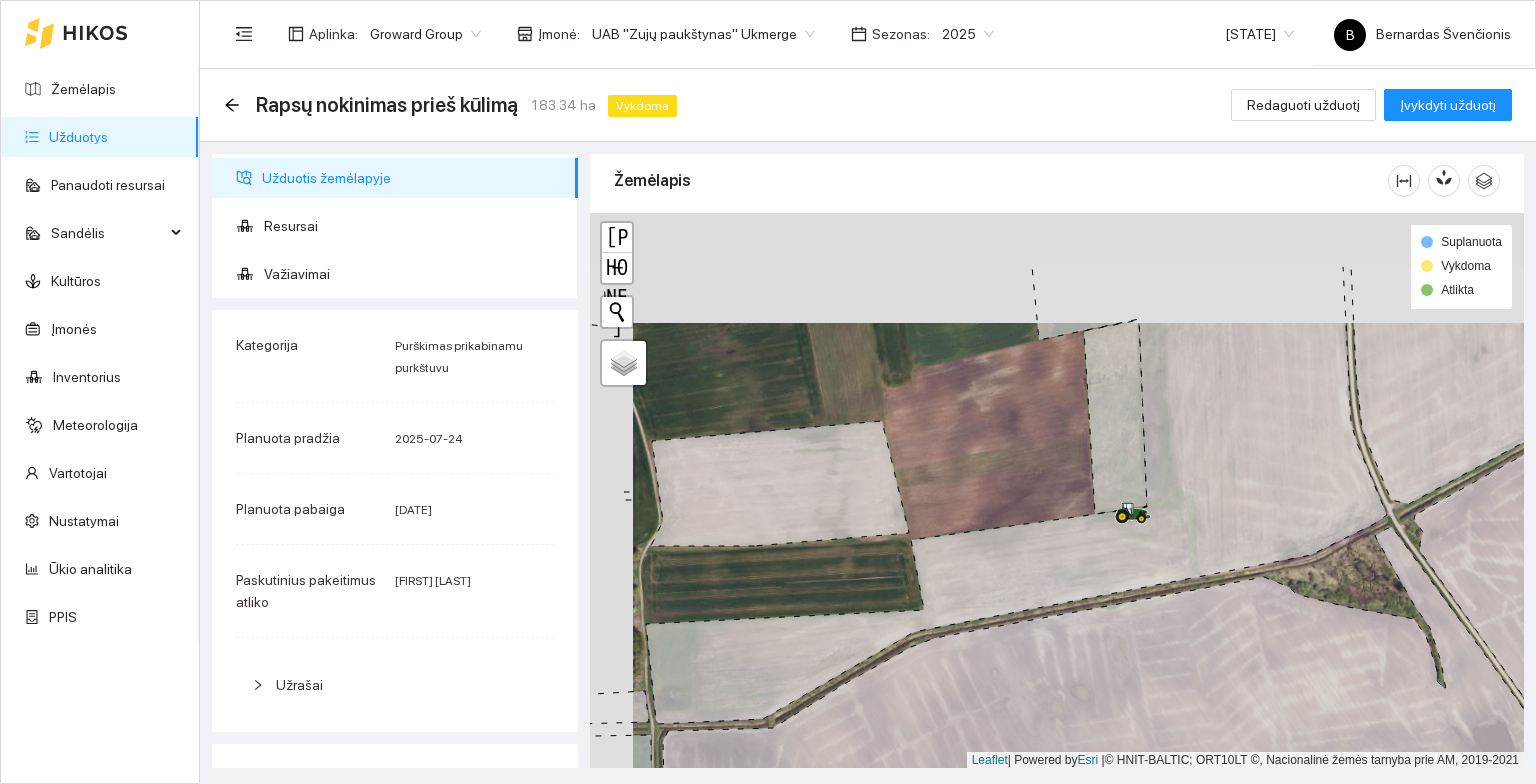 drag, startPoint x: 864, startPoint y: 237, endPoint x: 907, endPoint y: 347, distance: 118.10589 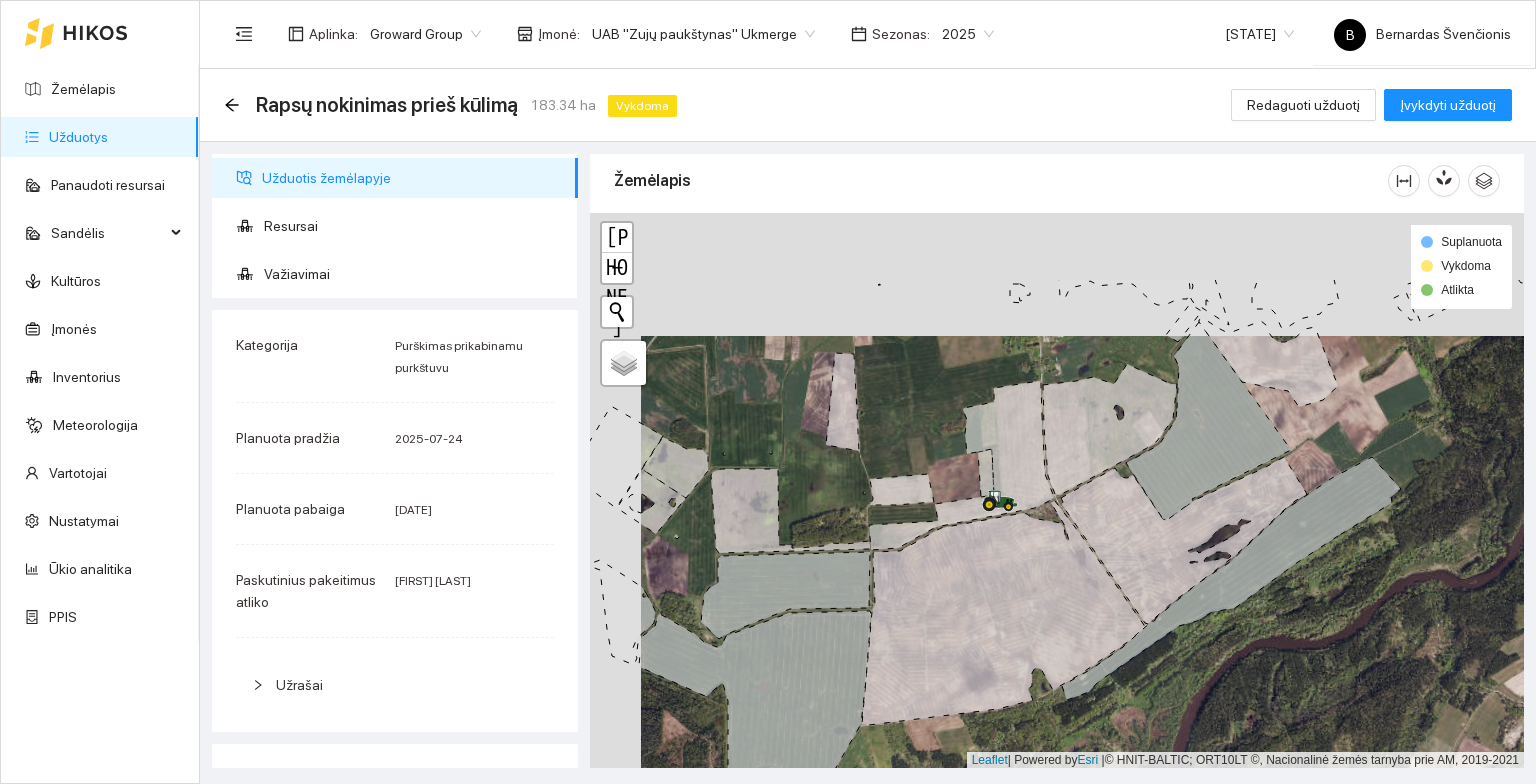 drag, startPoint x: 857, startPoint y: 289, endPoint x: 908, endPoint y: 412, distance: 133.15405 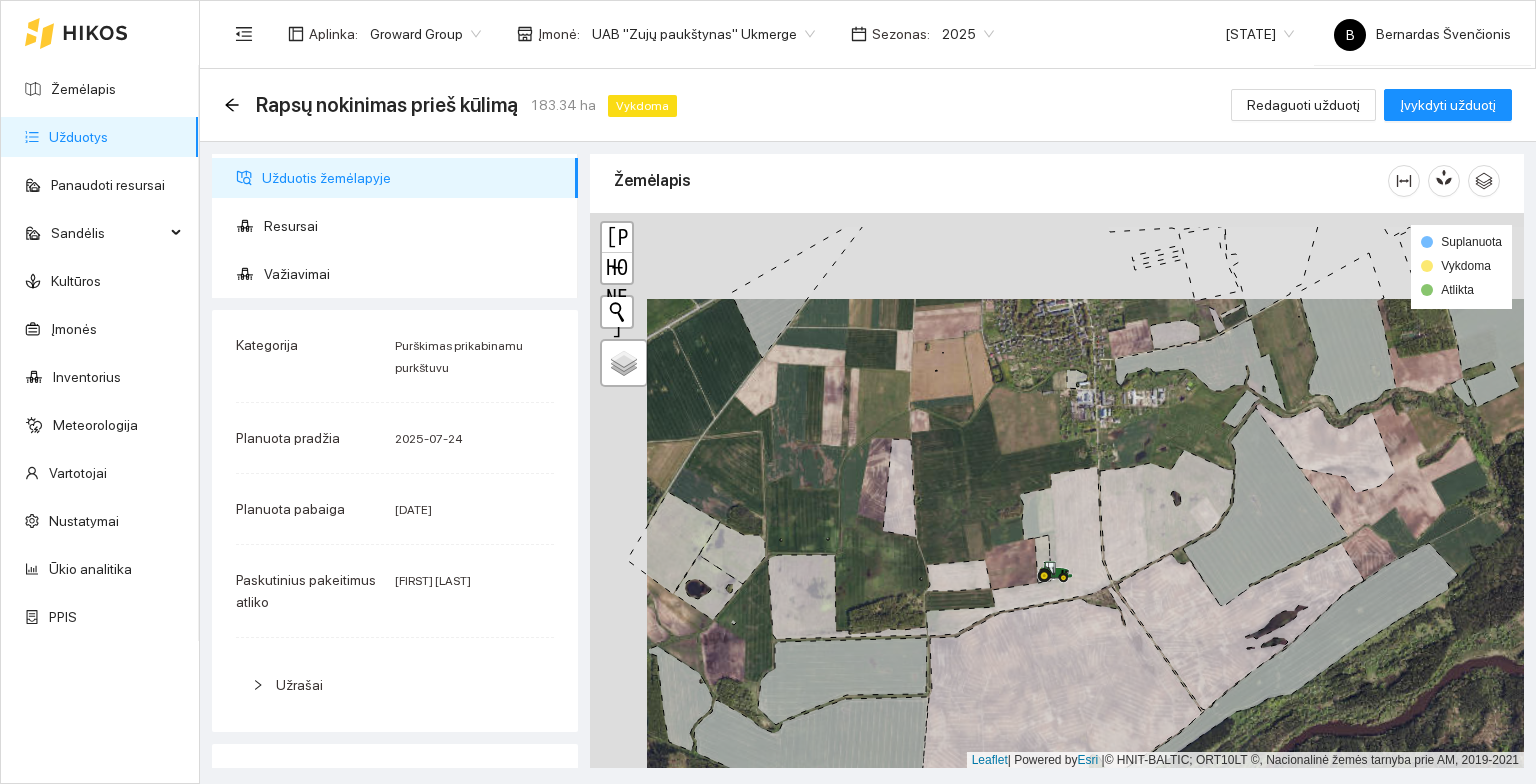 drag, startPoint x: 777, startPoint y: 407, endPoint x: 852, endPoint y: 474, distance: 100.56838 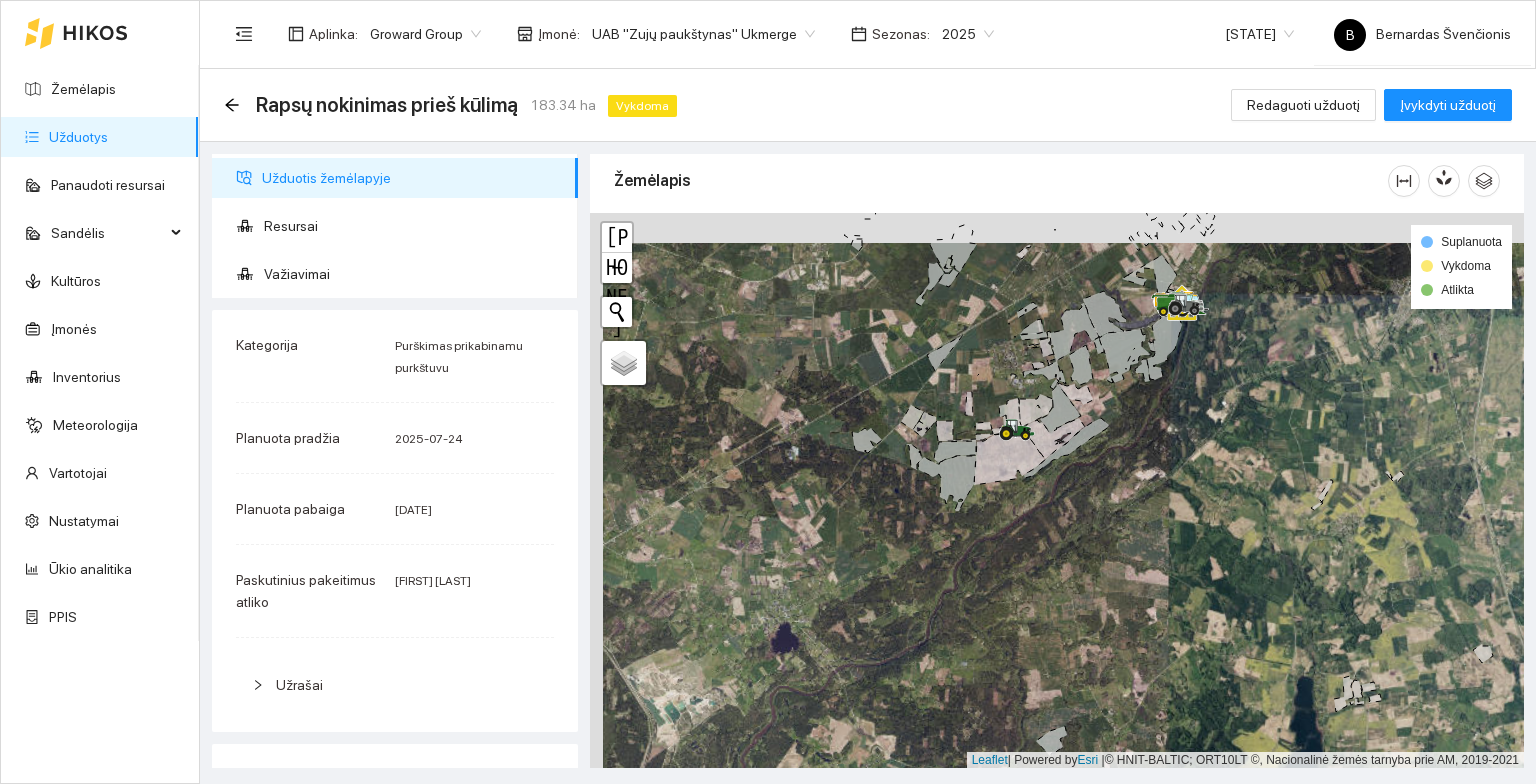 drag, startPoint x: 847, startPoint y: 352, endPoint x: 860, endPoint y: 372, distance: 23.853722 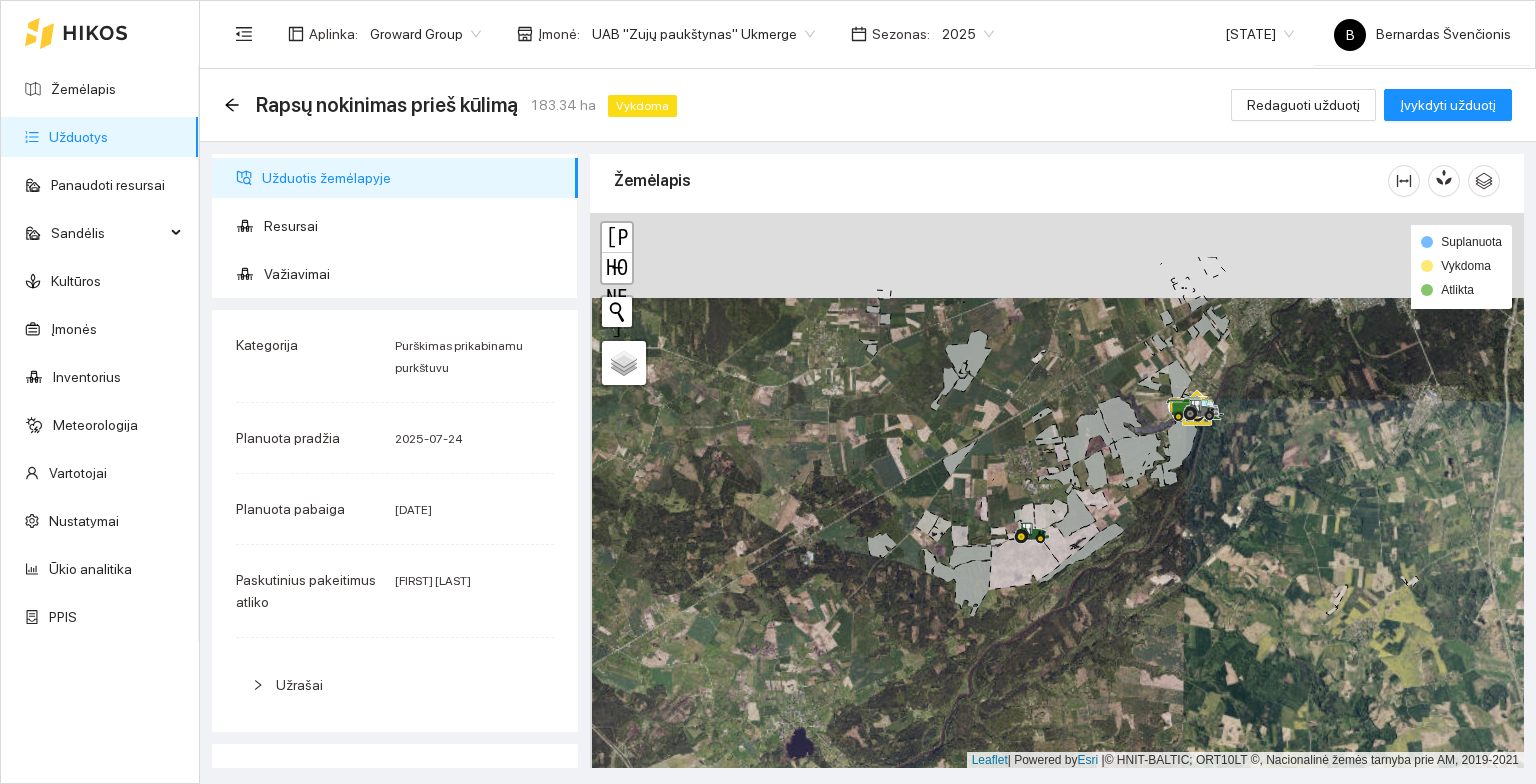 drag, startPoint x: 886, startPoint y: 364, endPoint x: 878, endPoint y: 508, distance: 144.22205 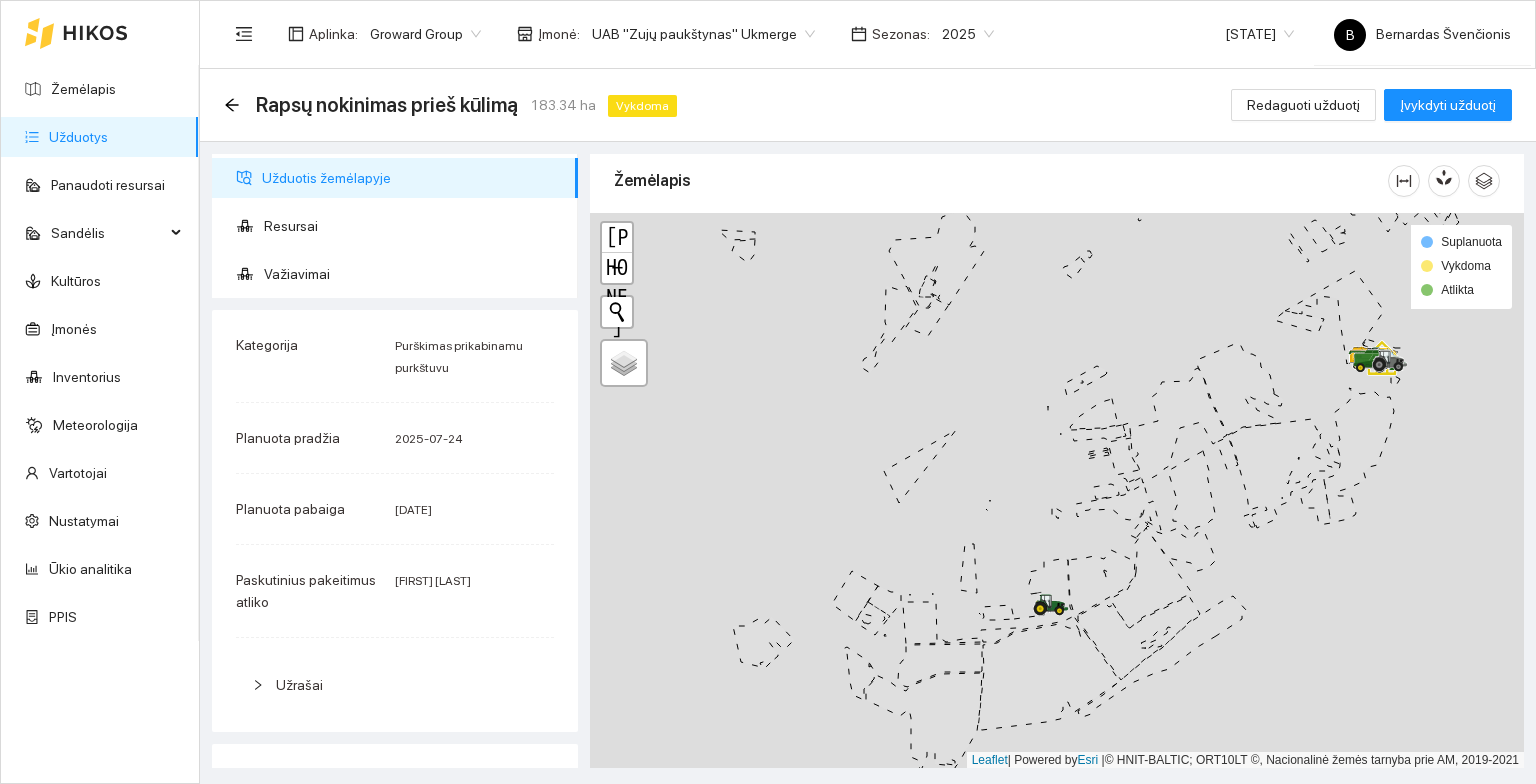 drag, startPoint x: 1024, startPoint y: 602, endPoint x: 1018, endPoint y: 520, distance: 82.219215 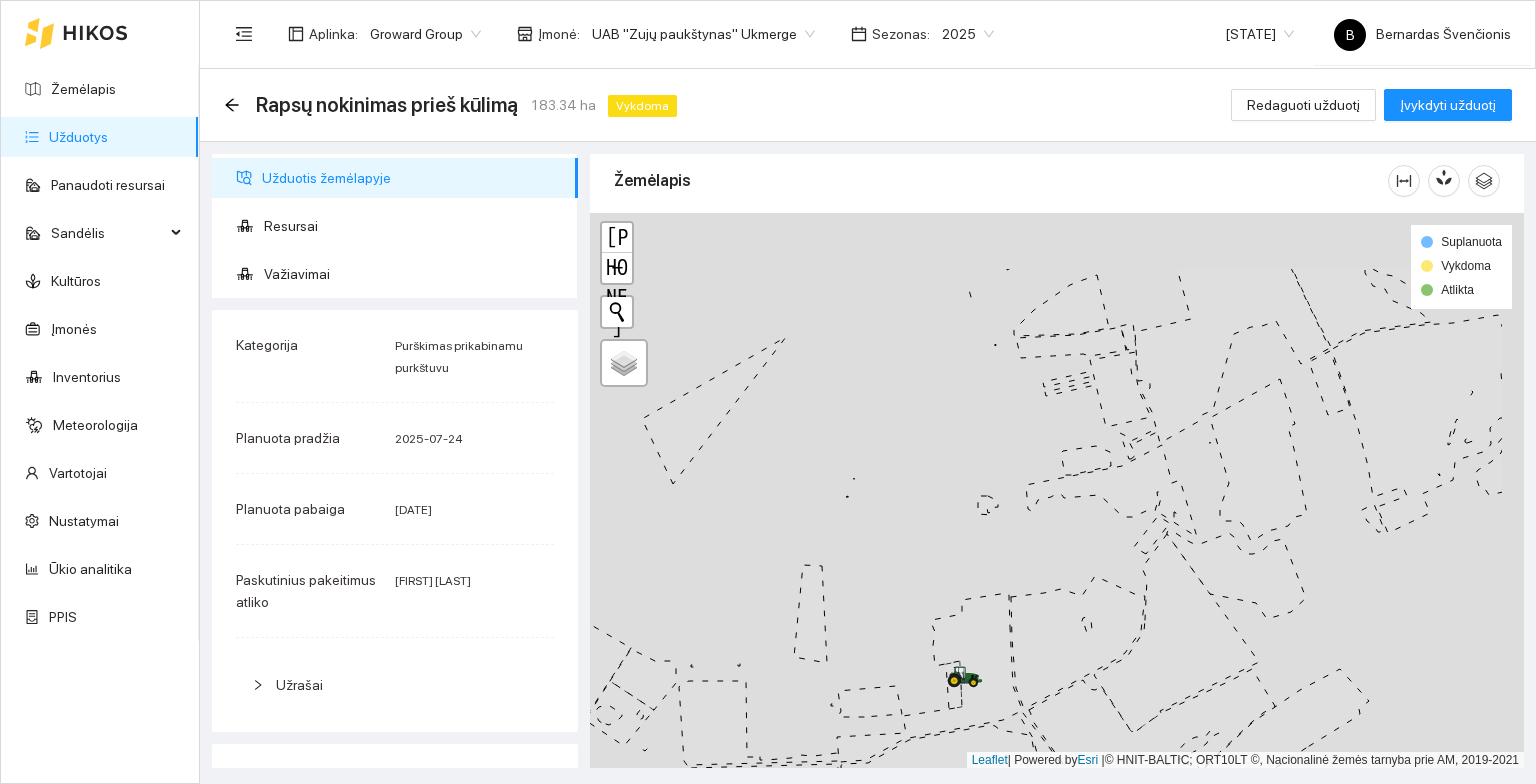 drag, startPoint x: 1012, startPoint y: 469, endPoint x: 865, endPoint y: 585, distance: 187.25652 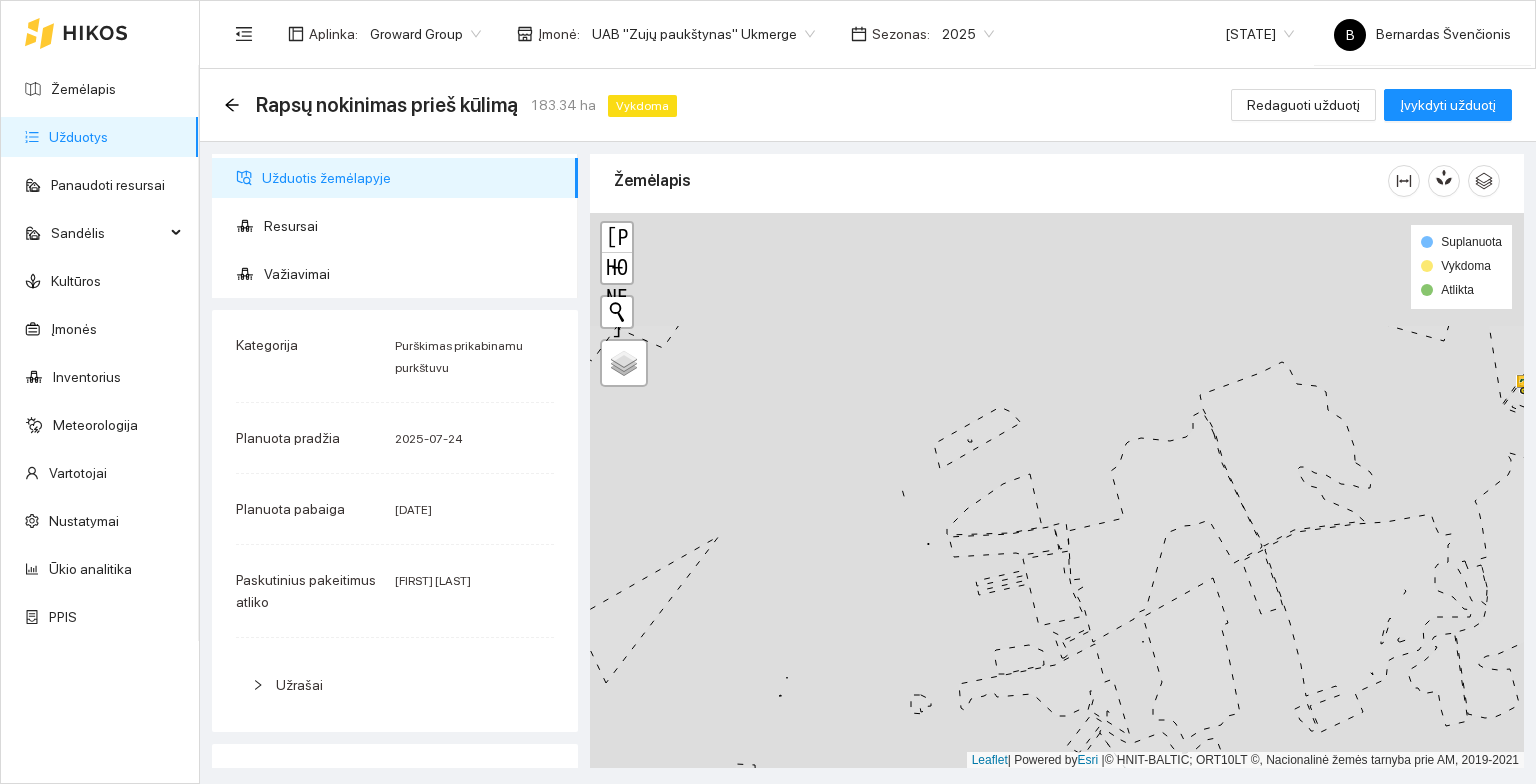 drag, startPoint x: 1165, startPoint y: 233, endPoint x: 1116, endPoint y: 404, distance: 177.88199 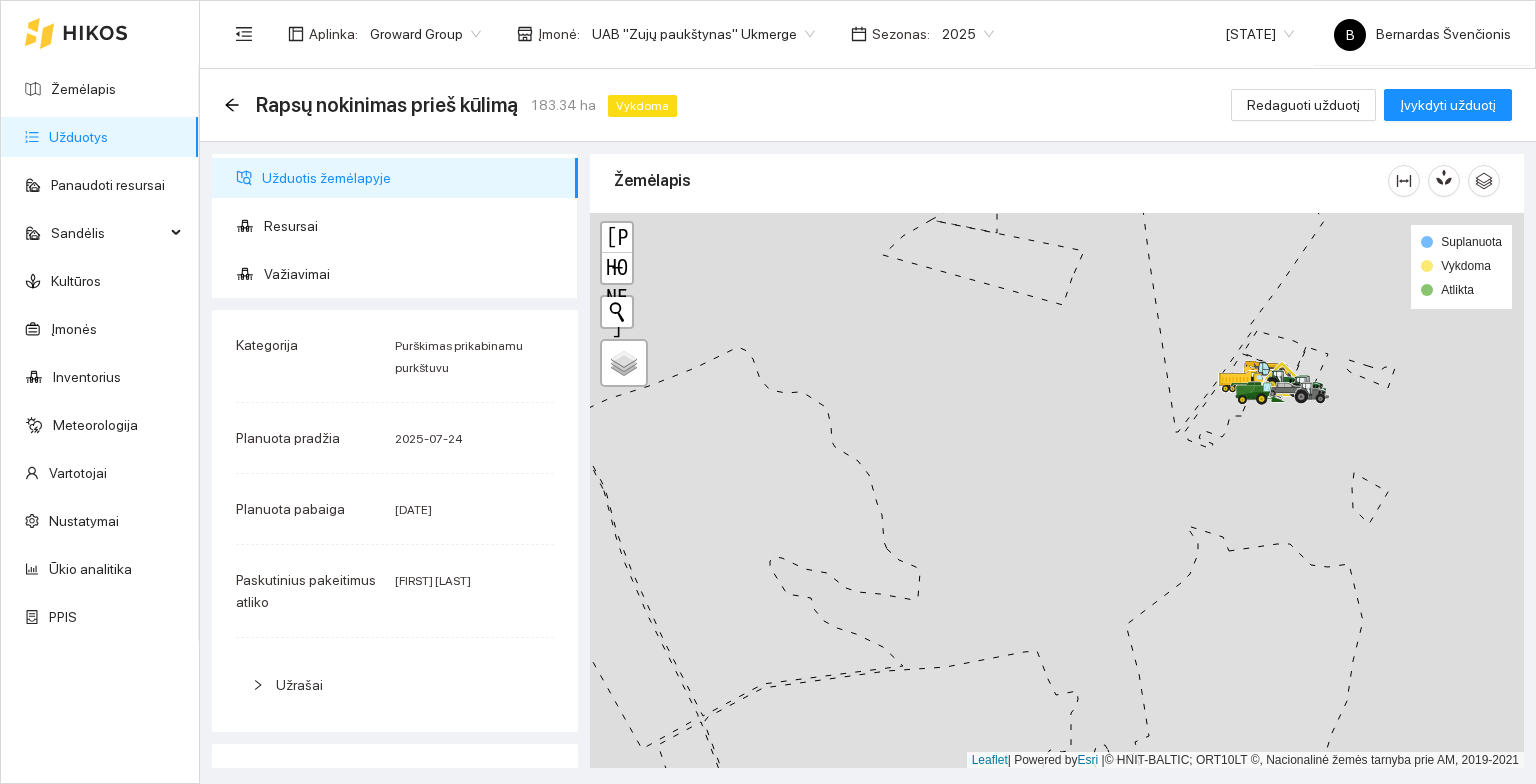 drag, startPoint x: 1336, startPoint y: 436, endPoint x: 1276, endPoint y: 511, distance: 96.04687 